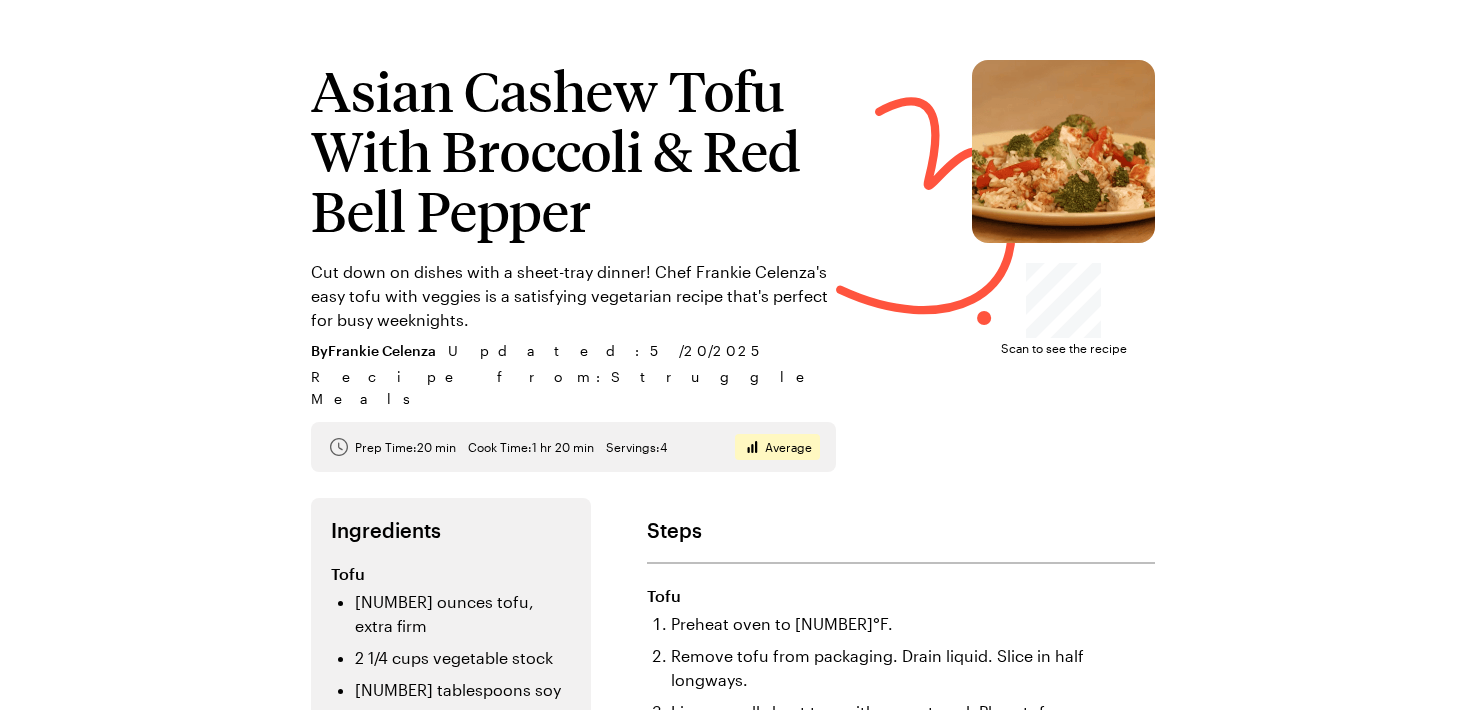 scroll, scrollTop: 0, scrollLeft: 0, axis: both 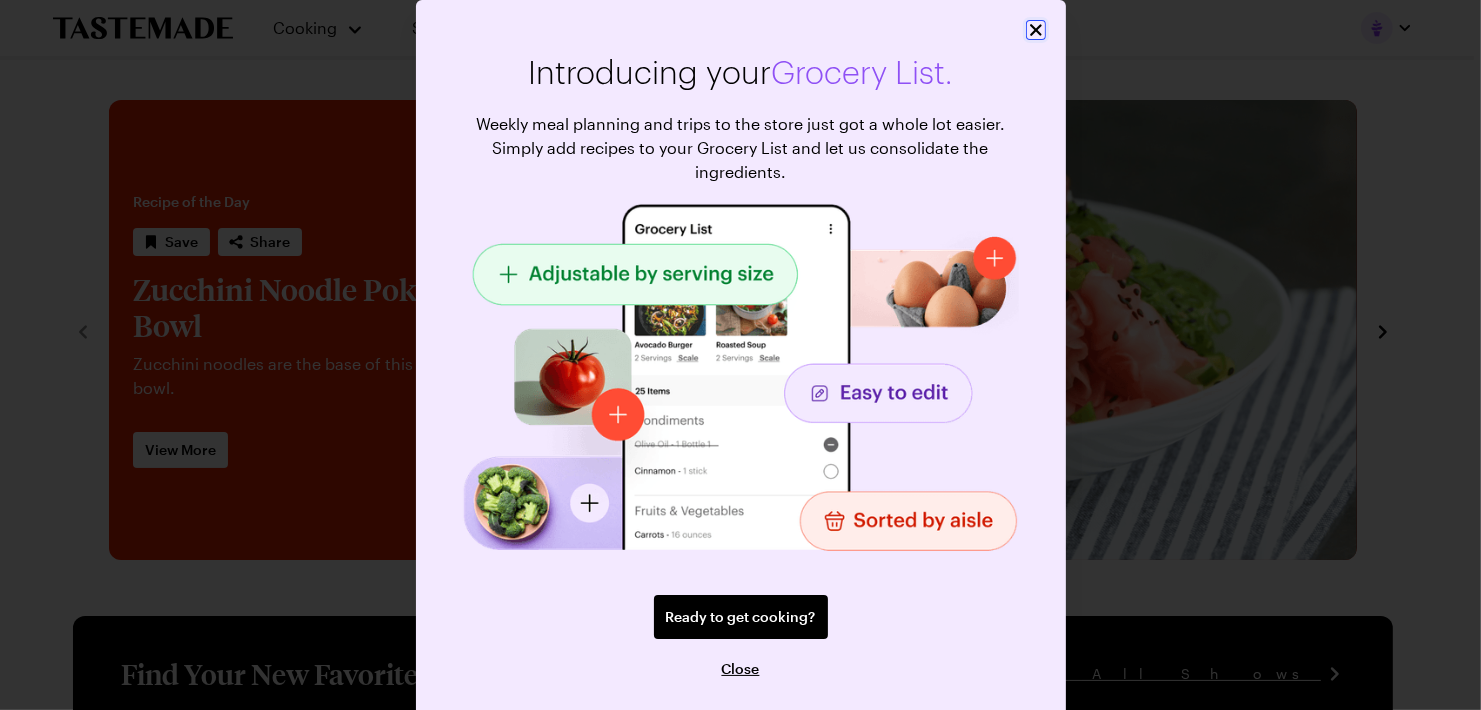 click 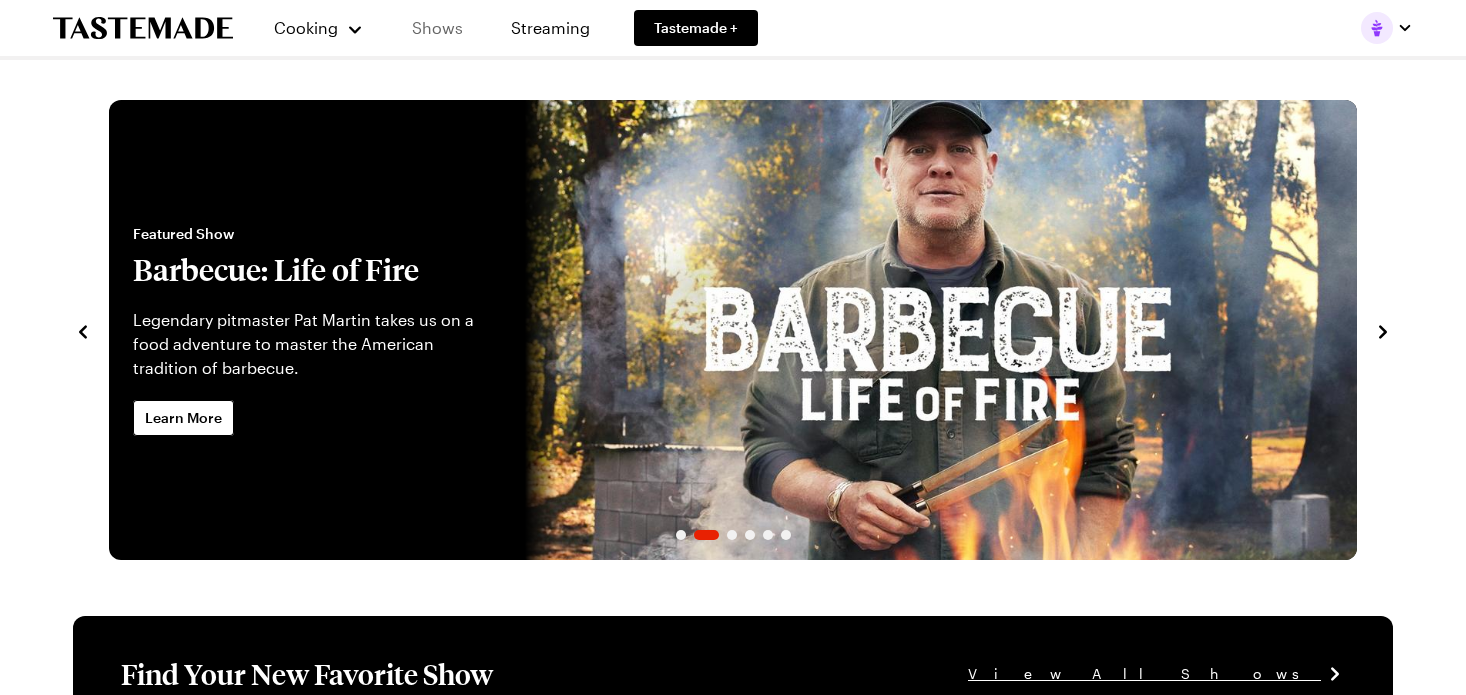 click on "Shows" at bounding box center (437, 28) 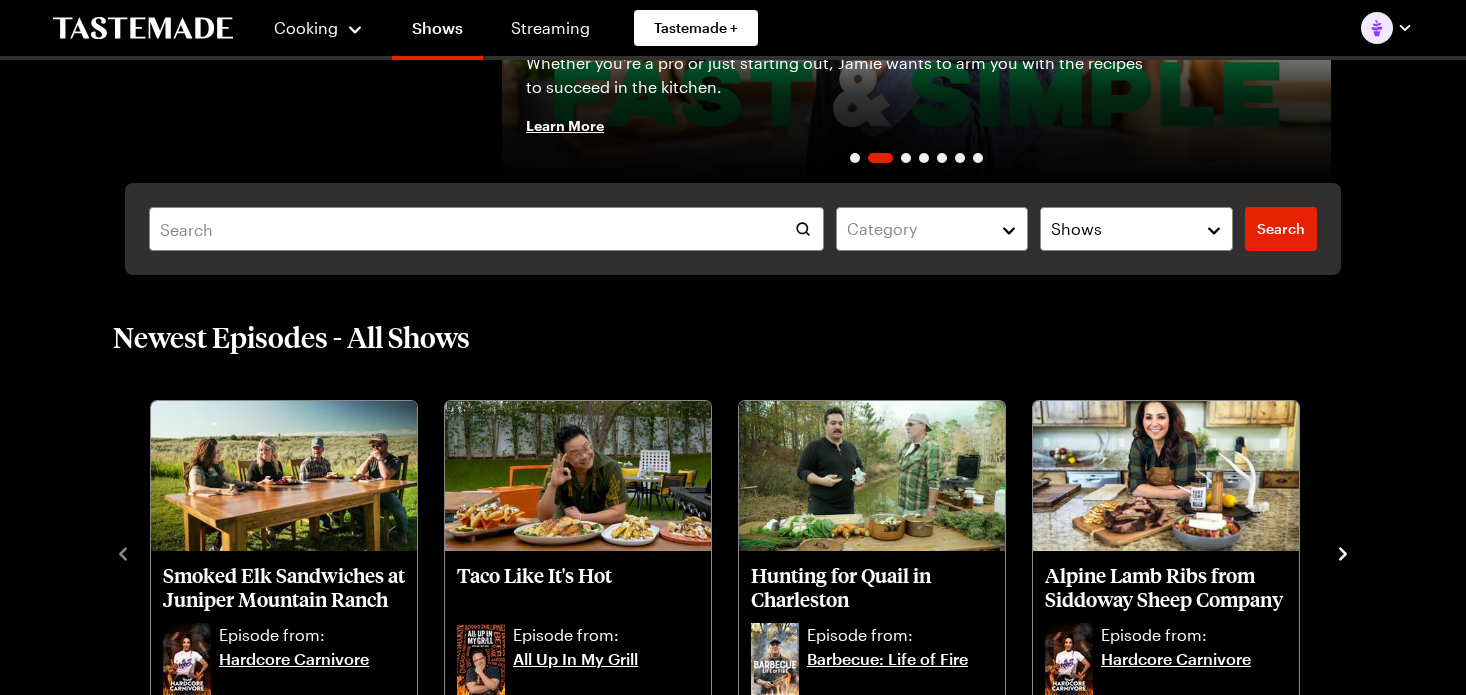 scroll, scrollTop: 0, scrollLeft: 0, axis: both 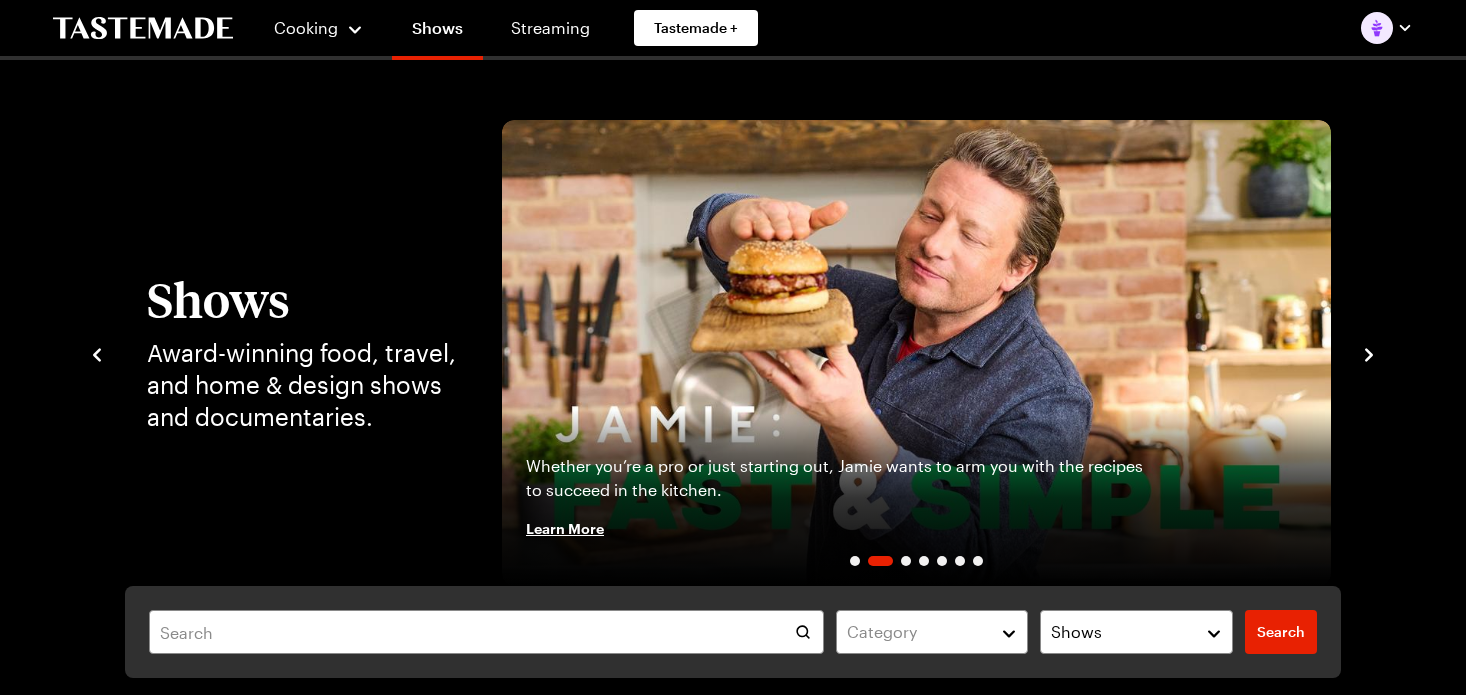 click 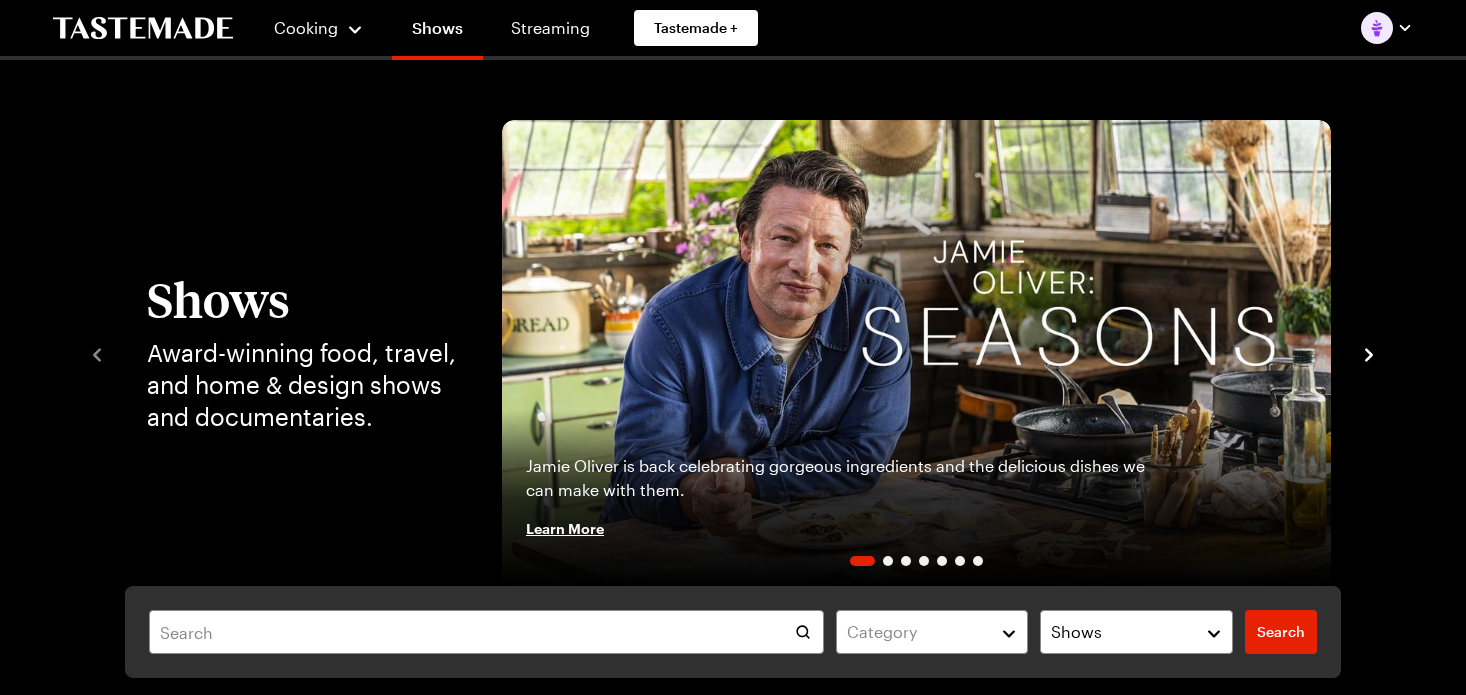 click 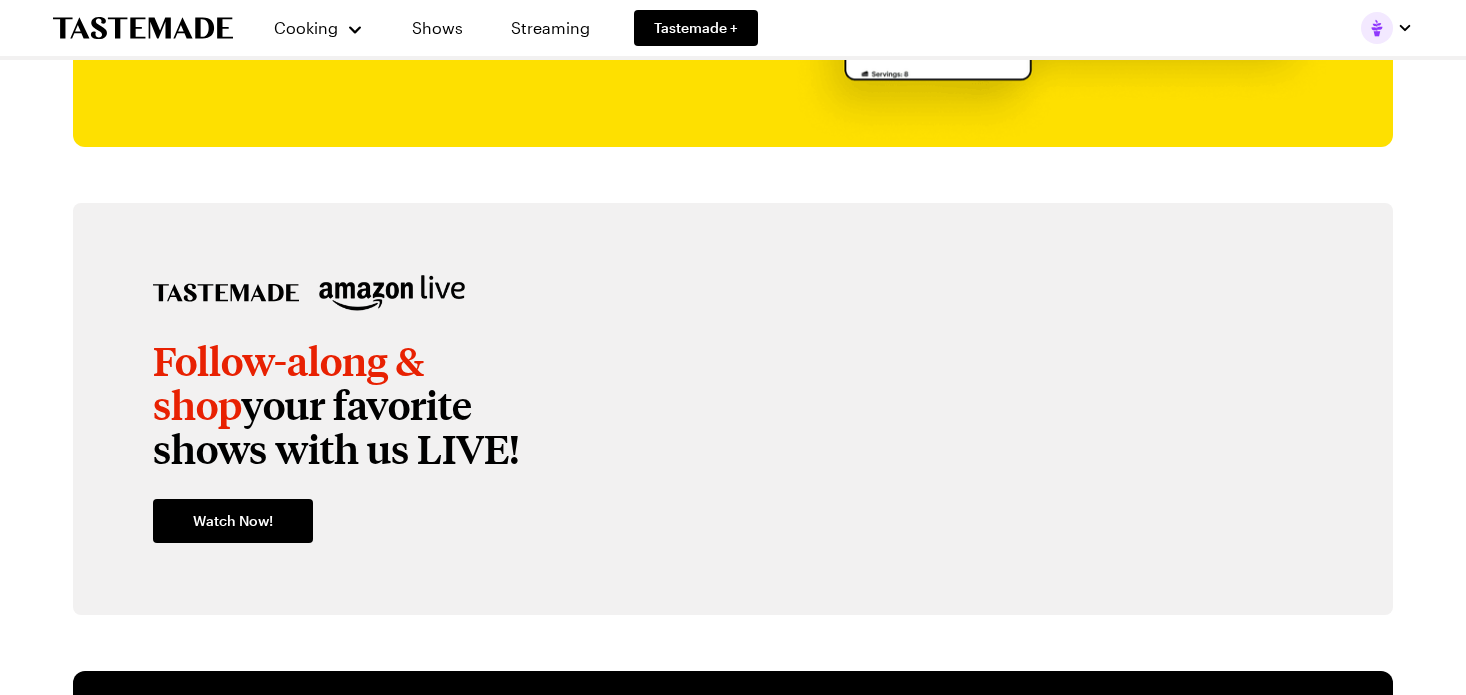 scroll, scrollTop: 0, scrollLeft: 0, axis: both 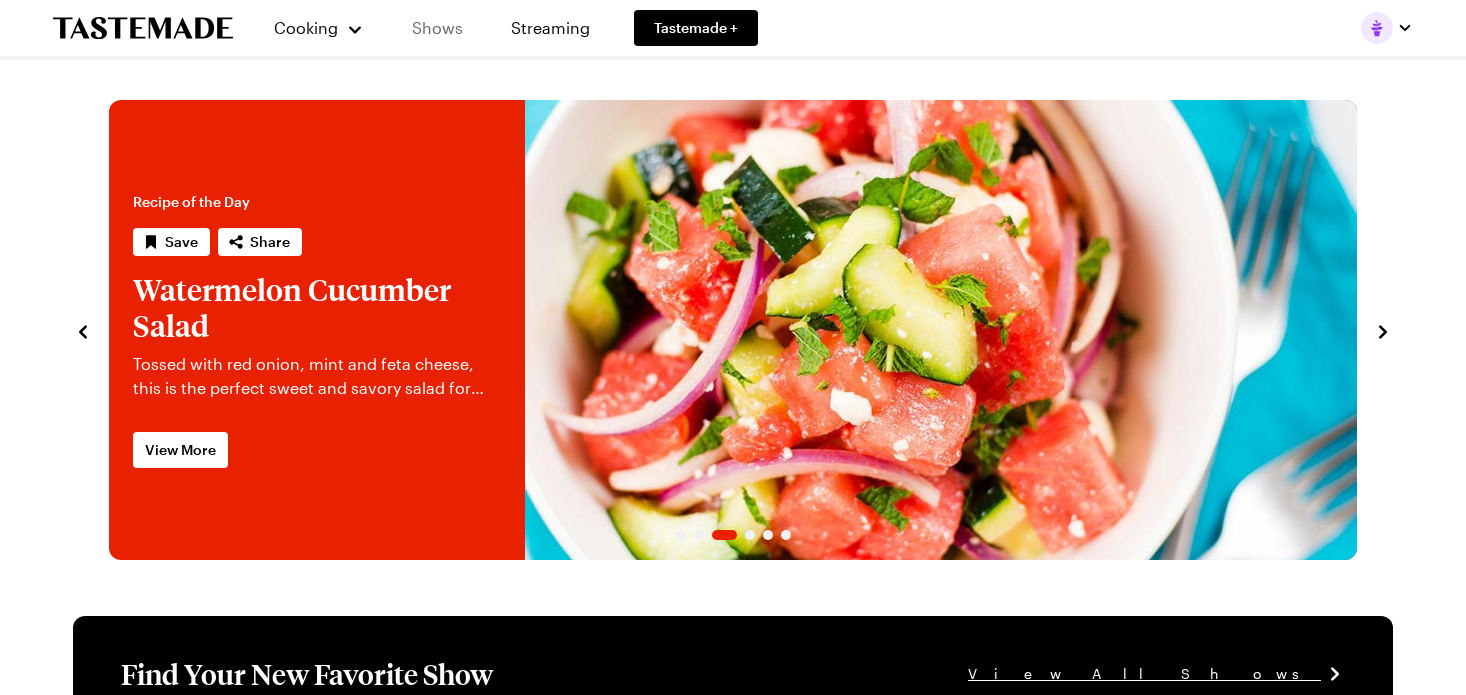 click on "Shows" at bounding box center (437, 28) 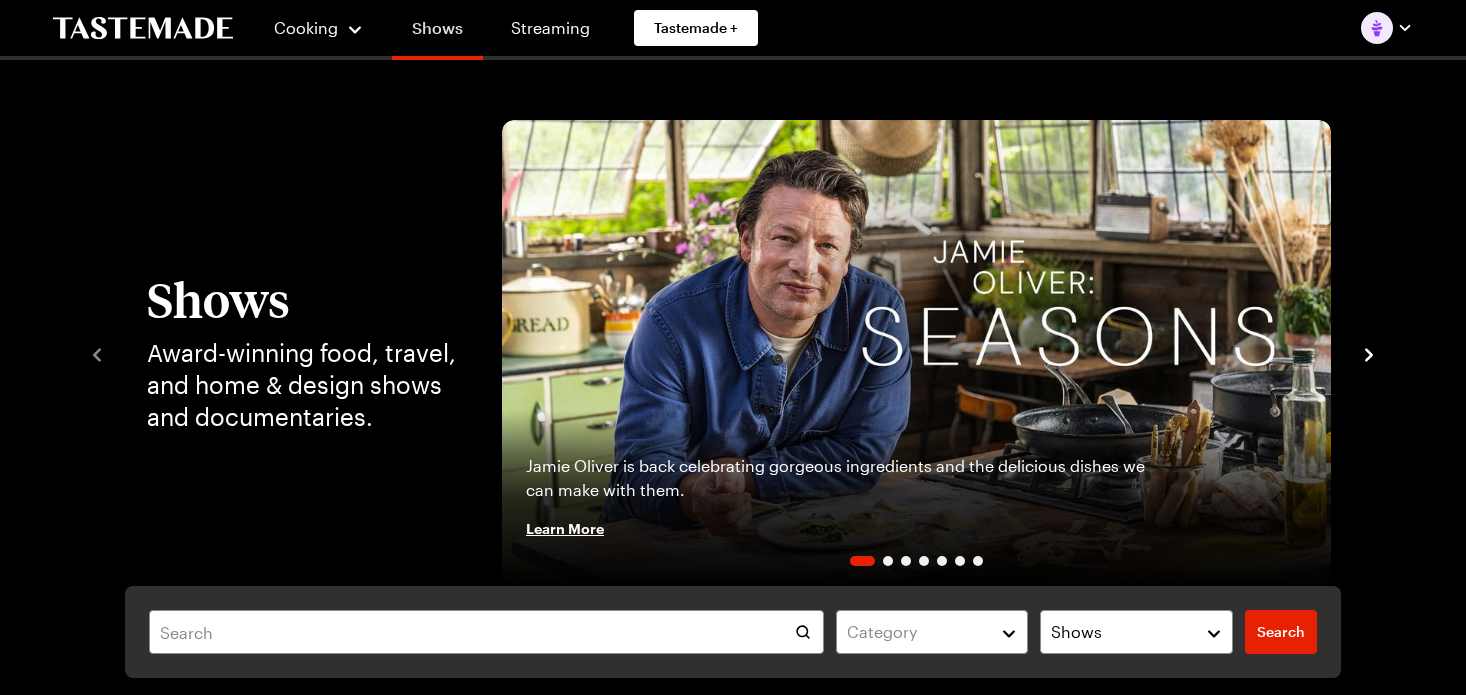 click on "Shows" at bounding box center [437, 32] 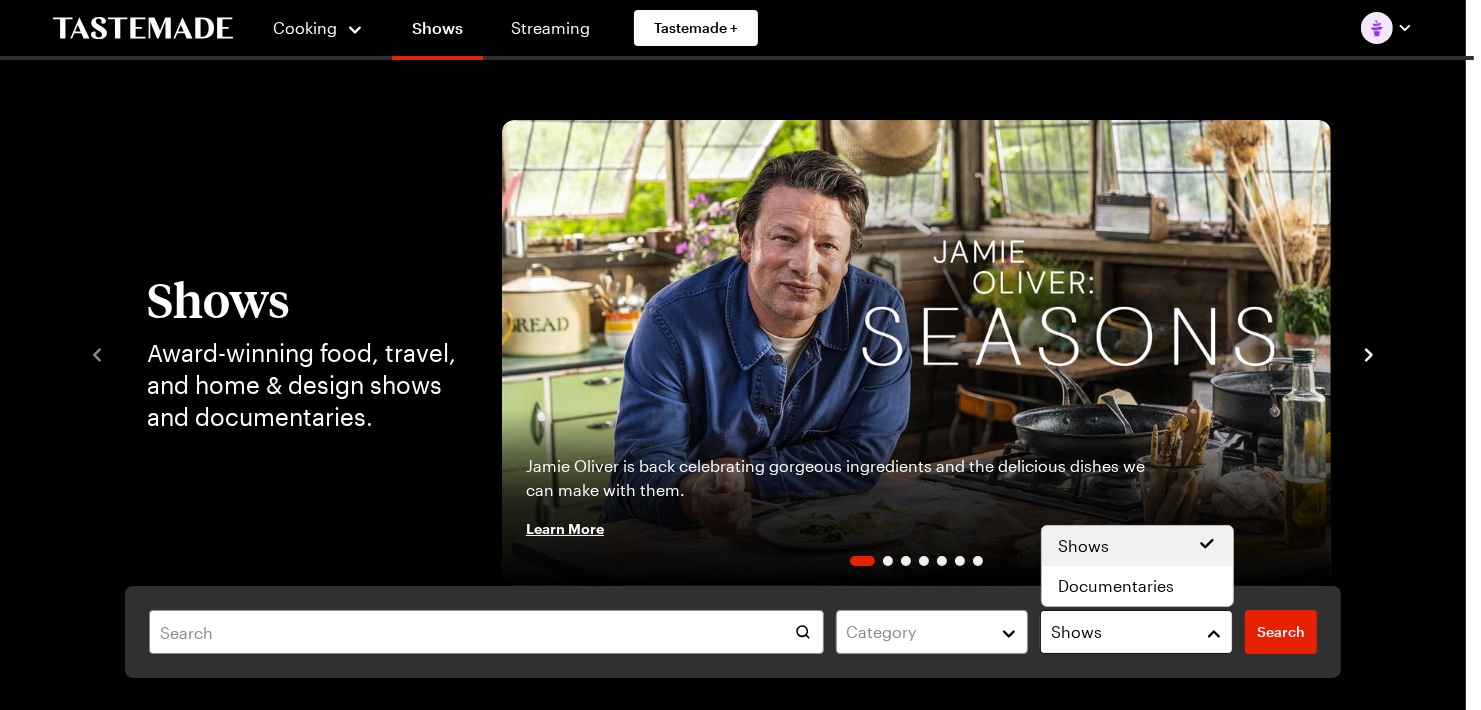 click on "Shows" at bounding box center (1076, 632) 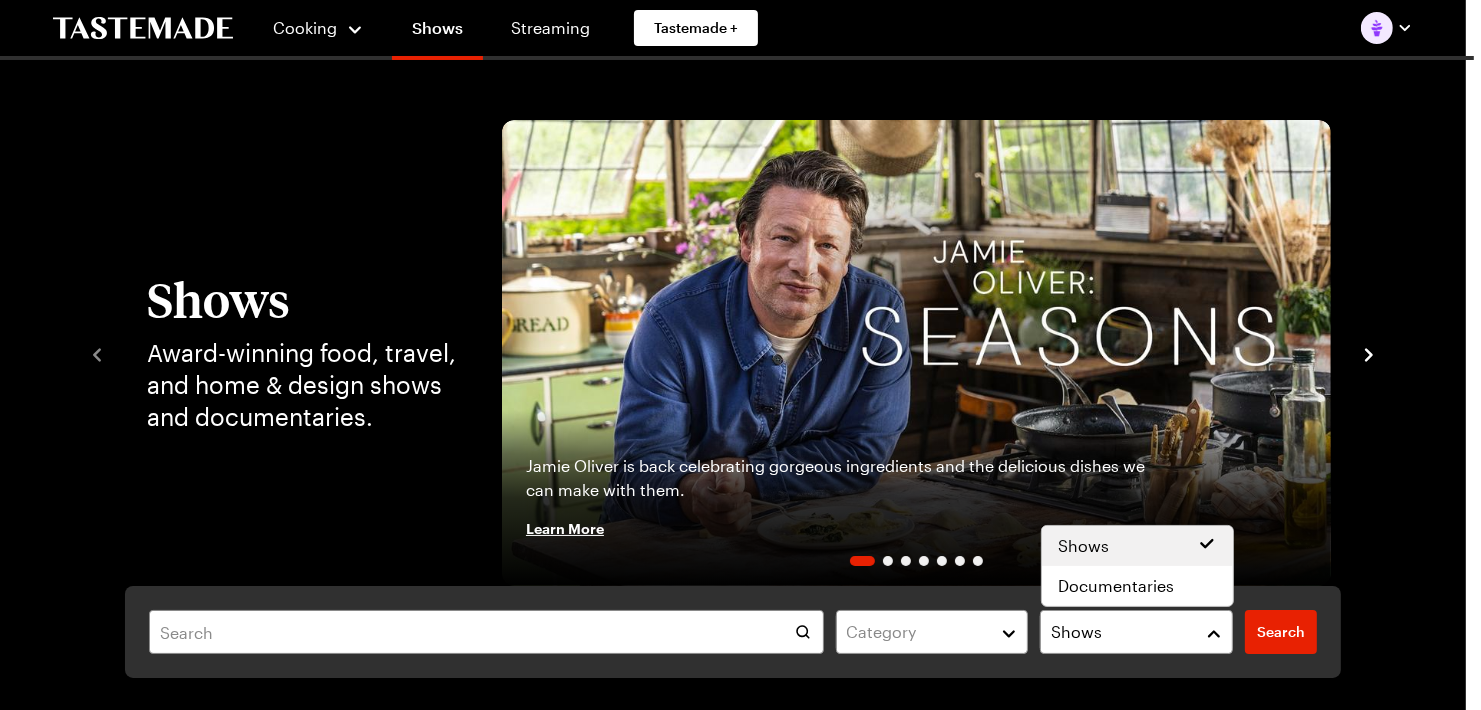 click on "Category Shows Search Search" at bounding box center [733, 632] 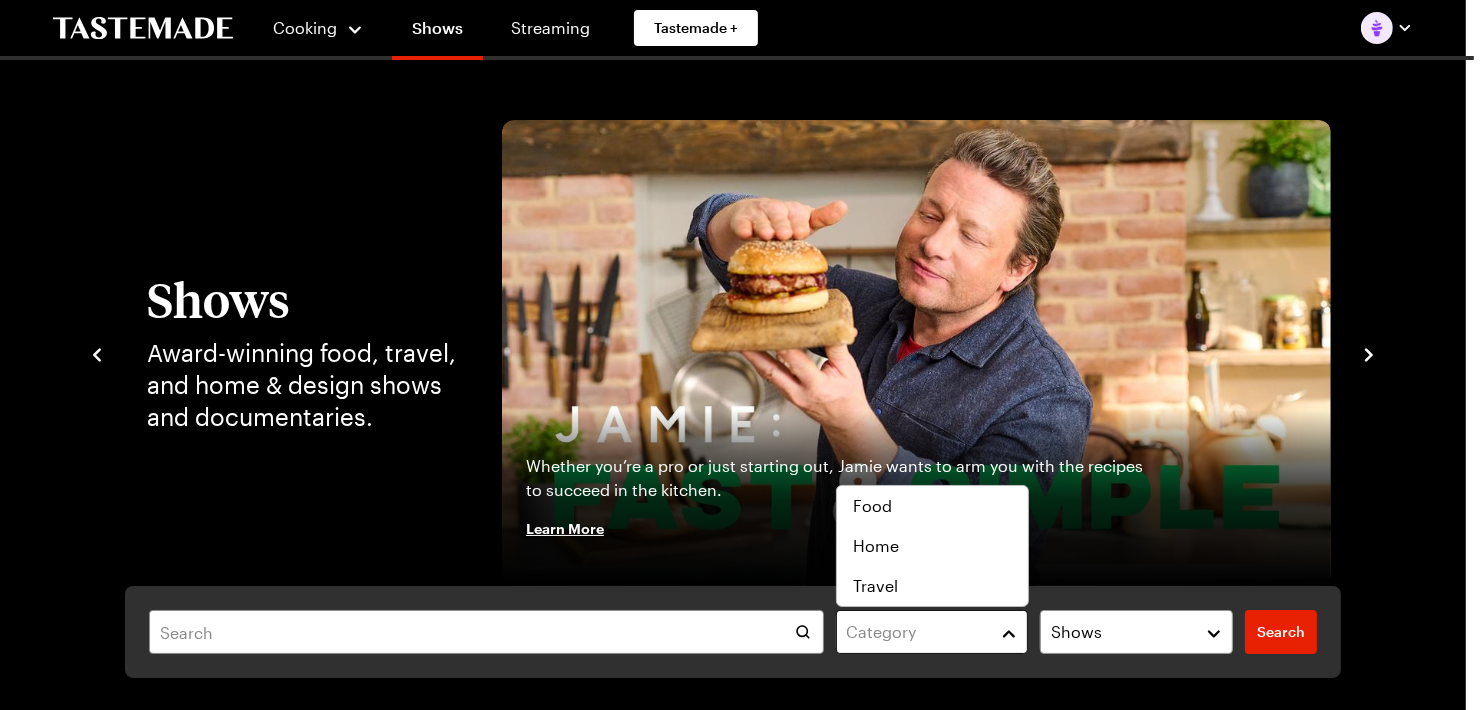 click on "Category" at bounding box center [932, 632] 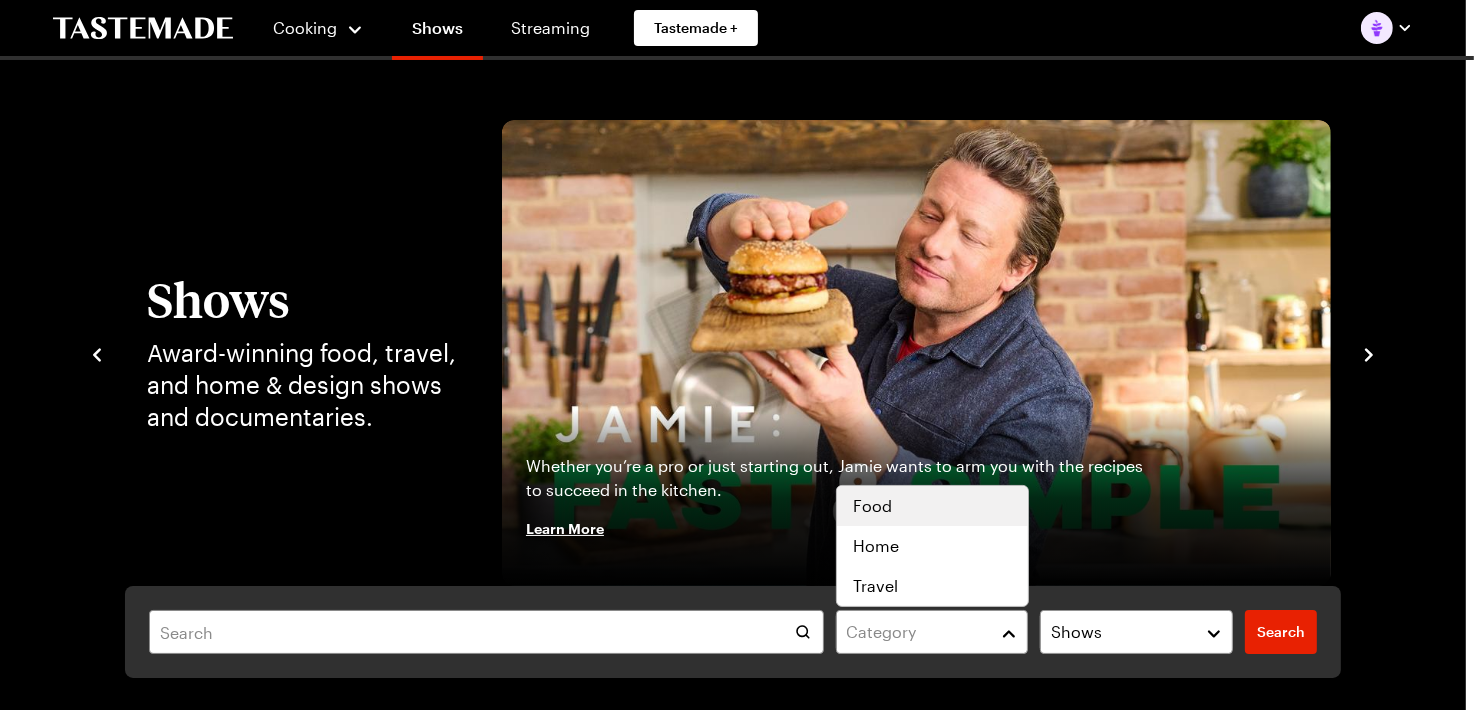 click on "Food" at bounding box center (932, 506) 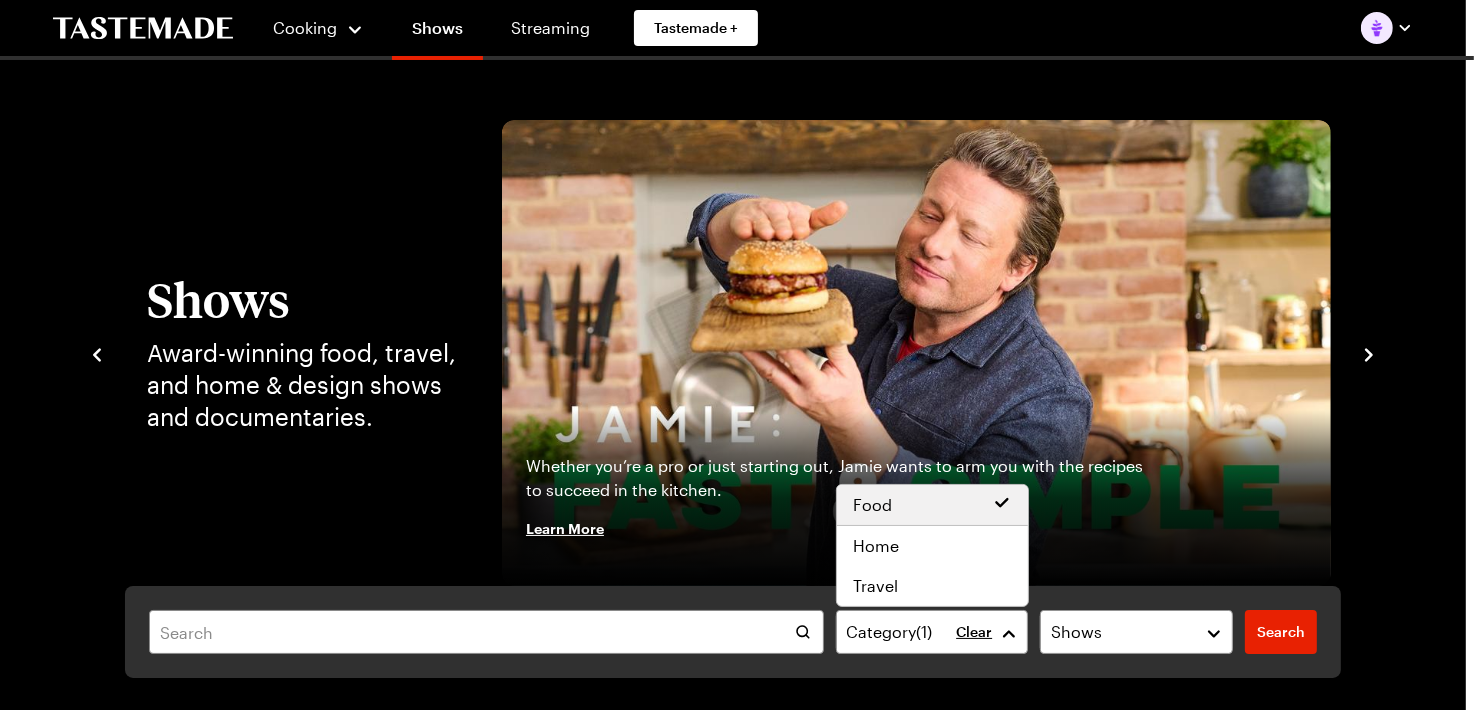 click on "Category  ( 1 ) Clear Shows Search Search" at bounding box center [733, 632] 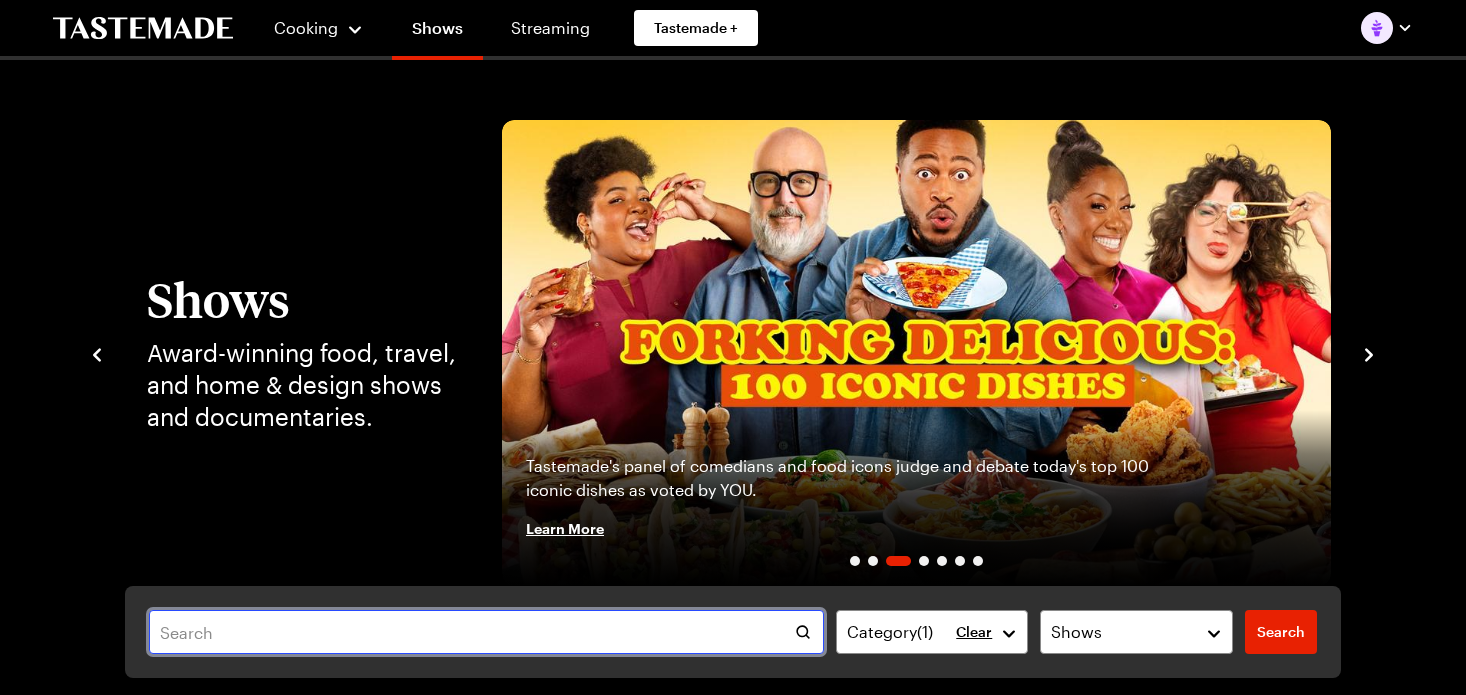click at bounding box center [486, 632] 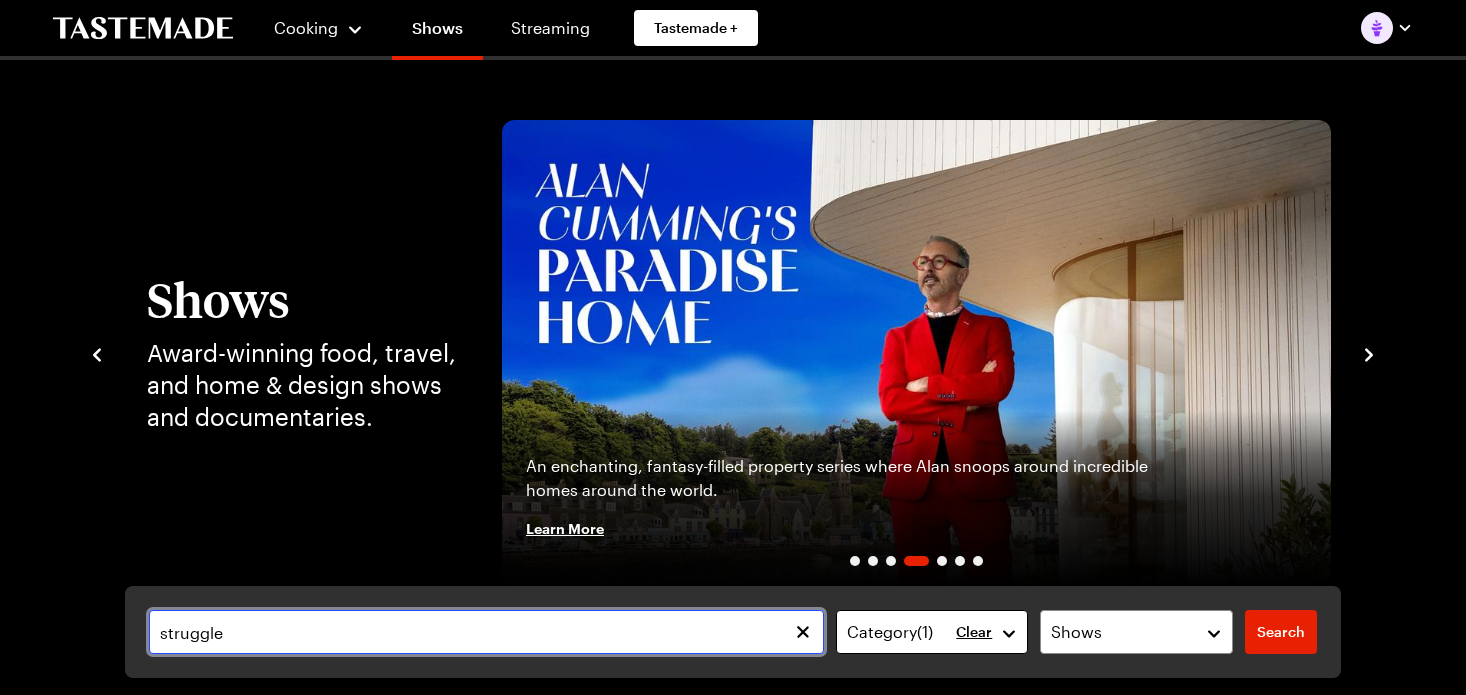 type on "struggle" 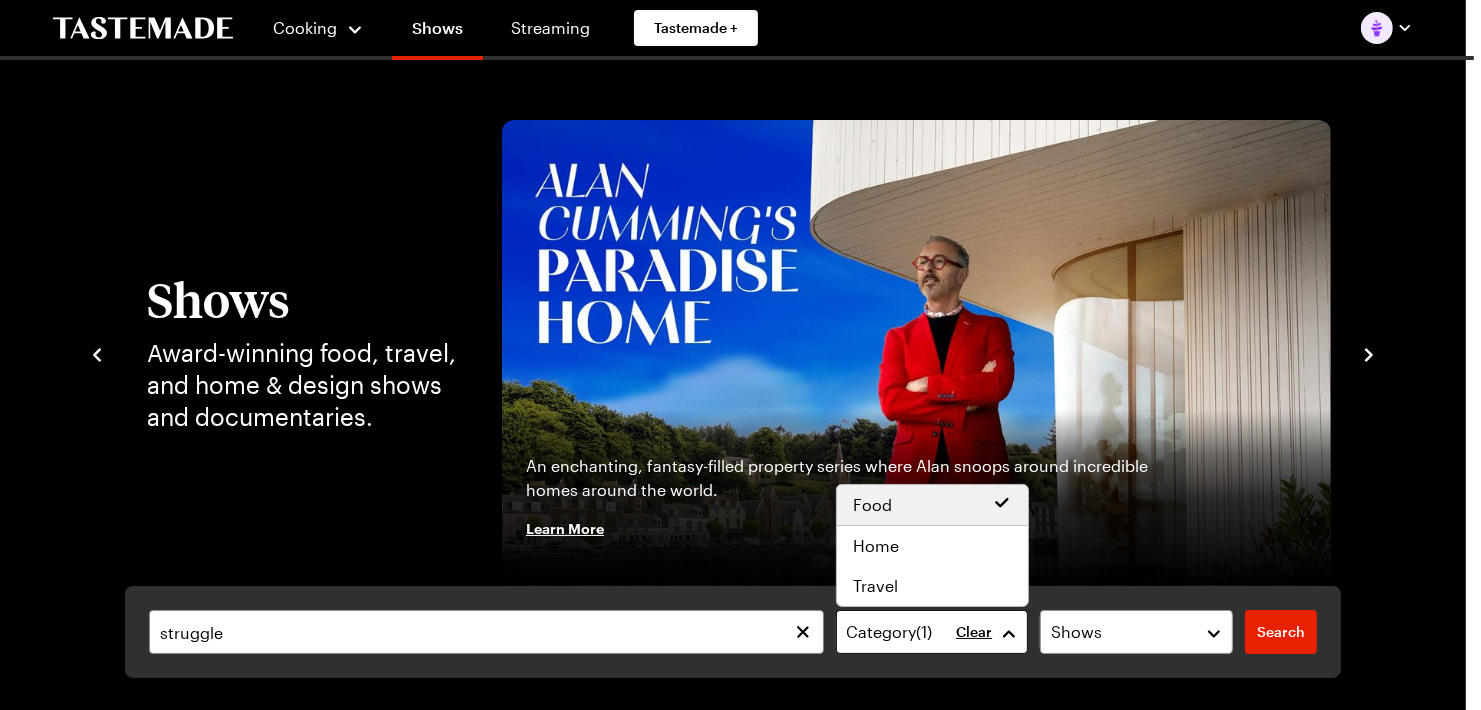 click on "Category  ( 1 )" at bounding box center [932, 632] 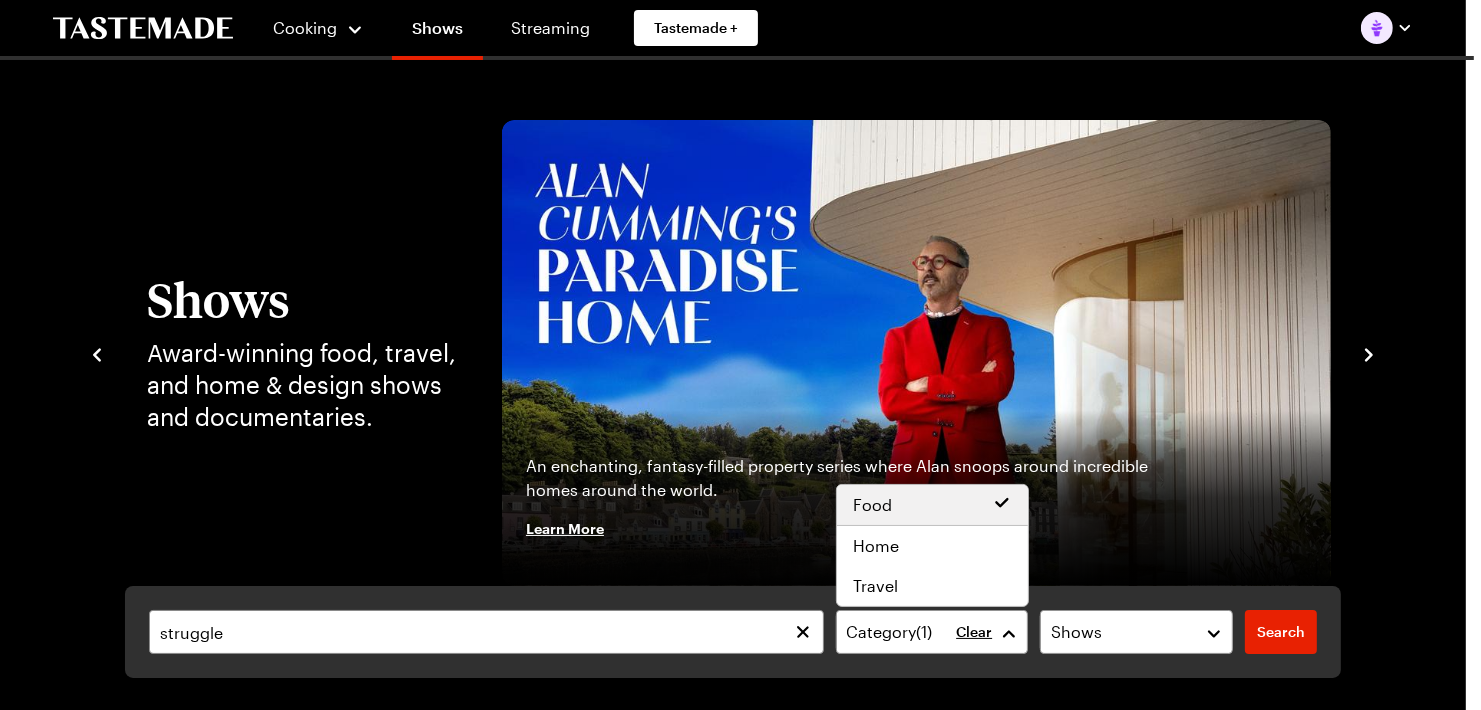 click on "struggle Category  ( 1 ) Clear Shows Search Search" at bounding box center (733, 632) 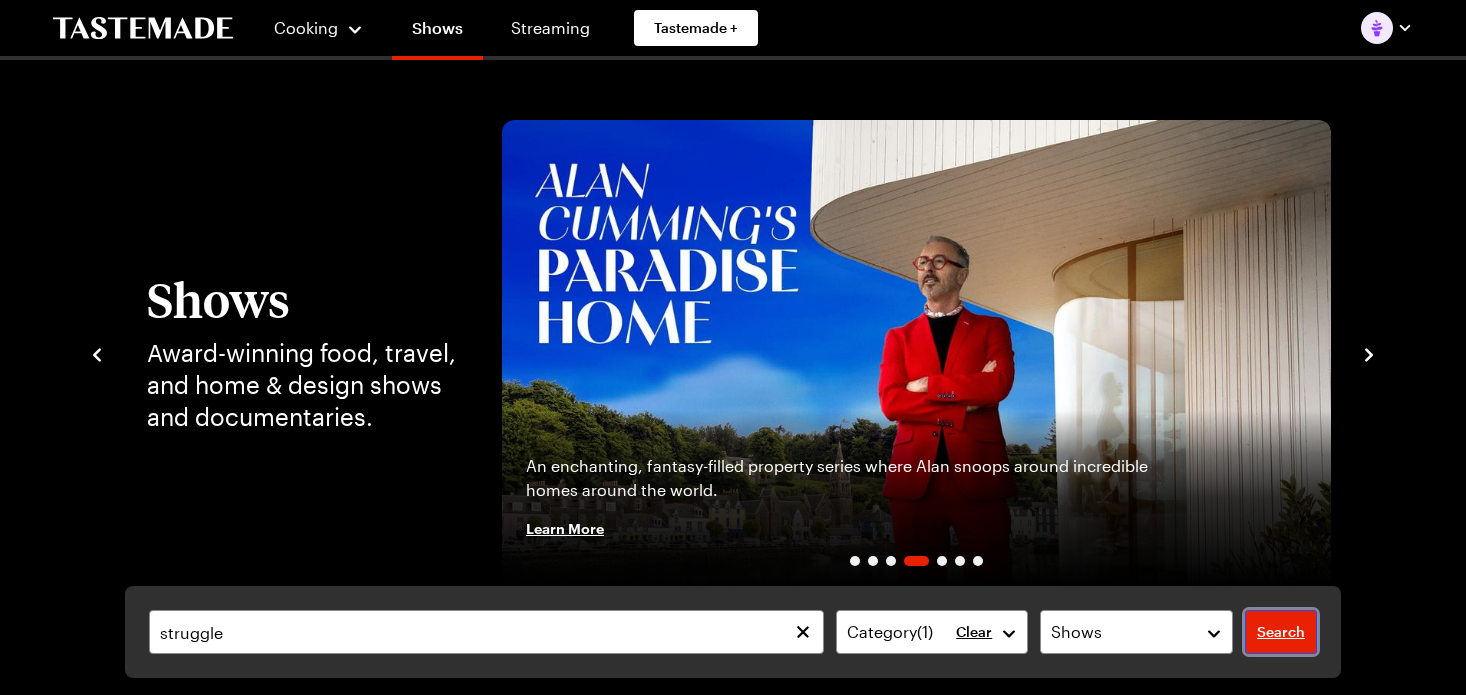 click on "Search" at bounding box center (1281, 632) 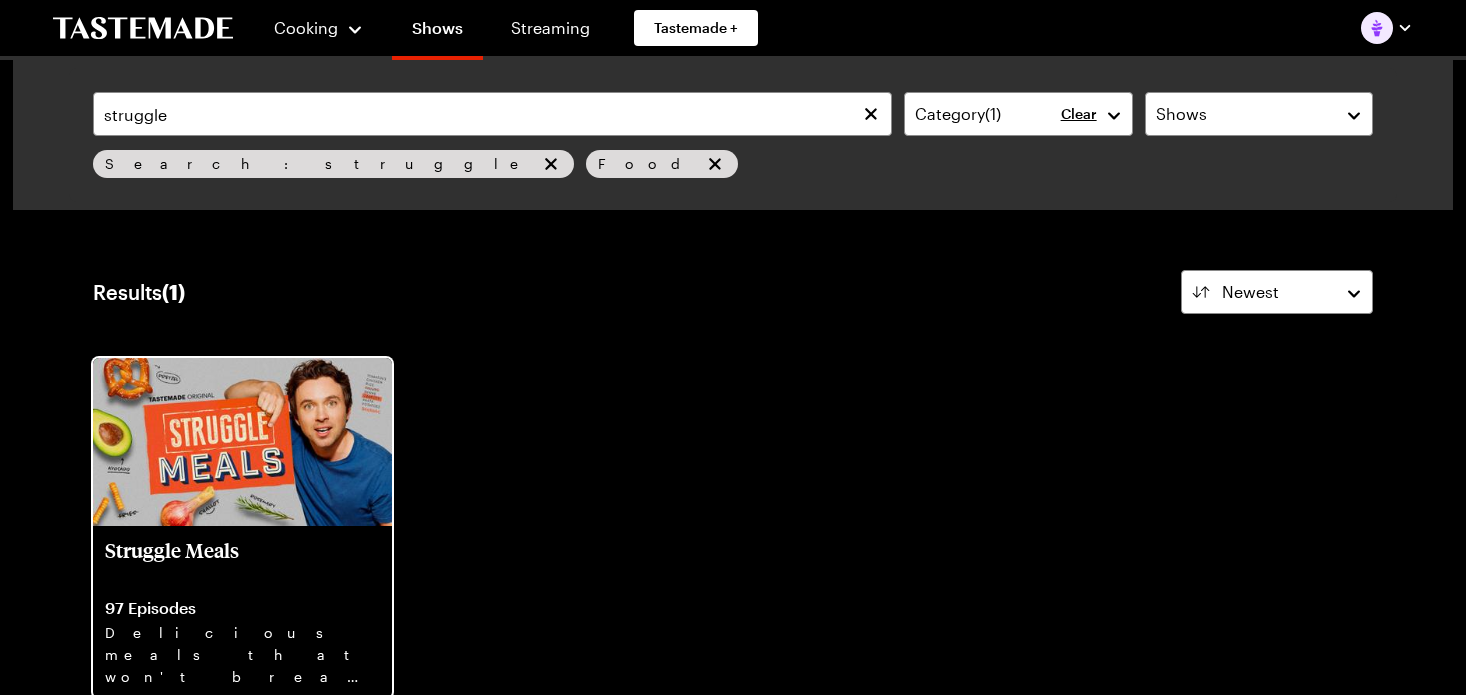 click on "Struggle Meals" at bounding box center (242, 562) 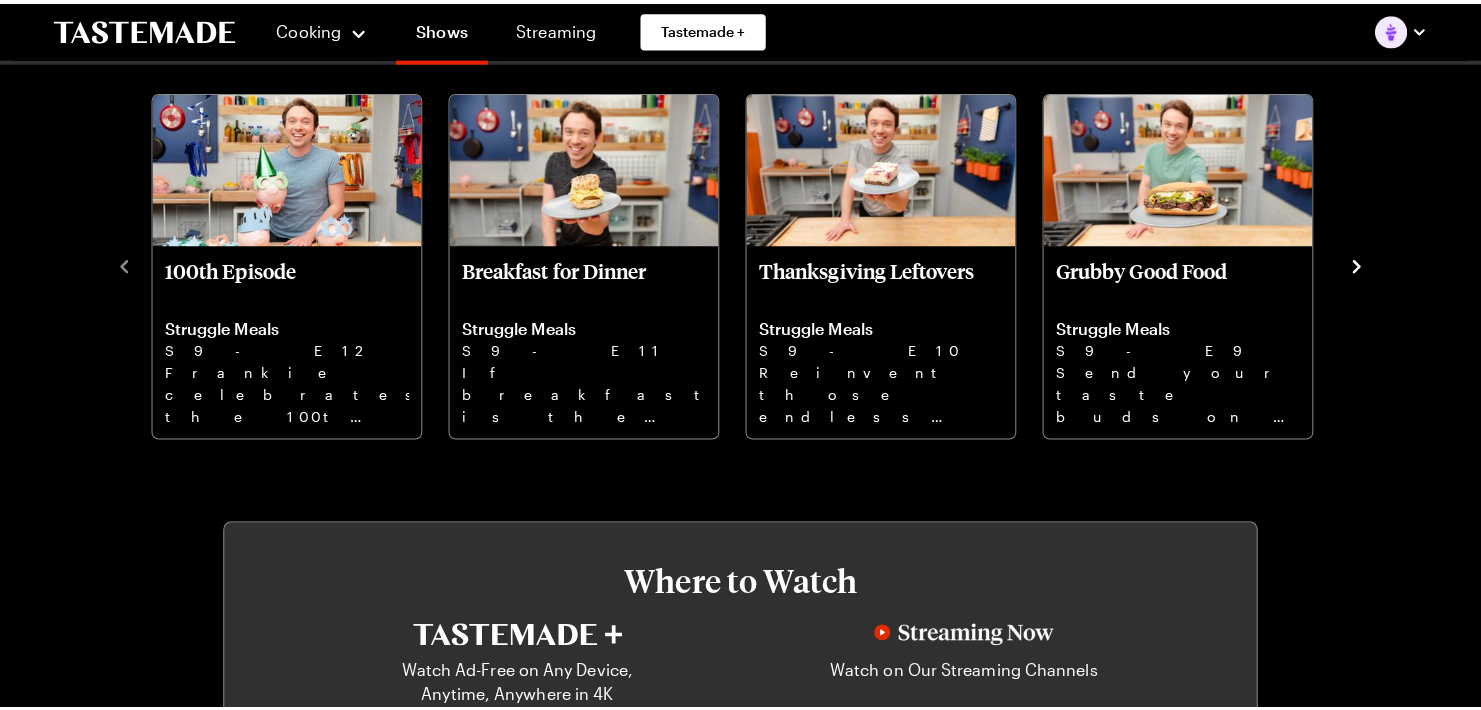 scroll, scrollTop: 438, scrollLeft: 0, axis: vertical 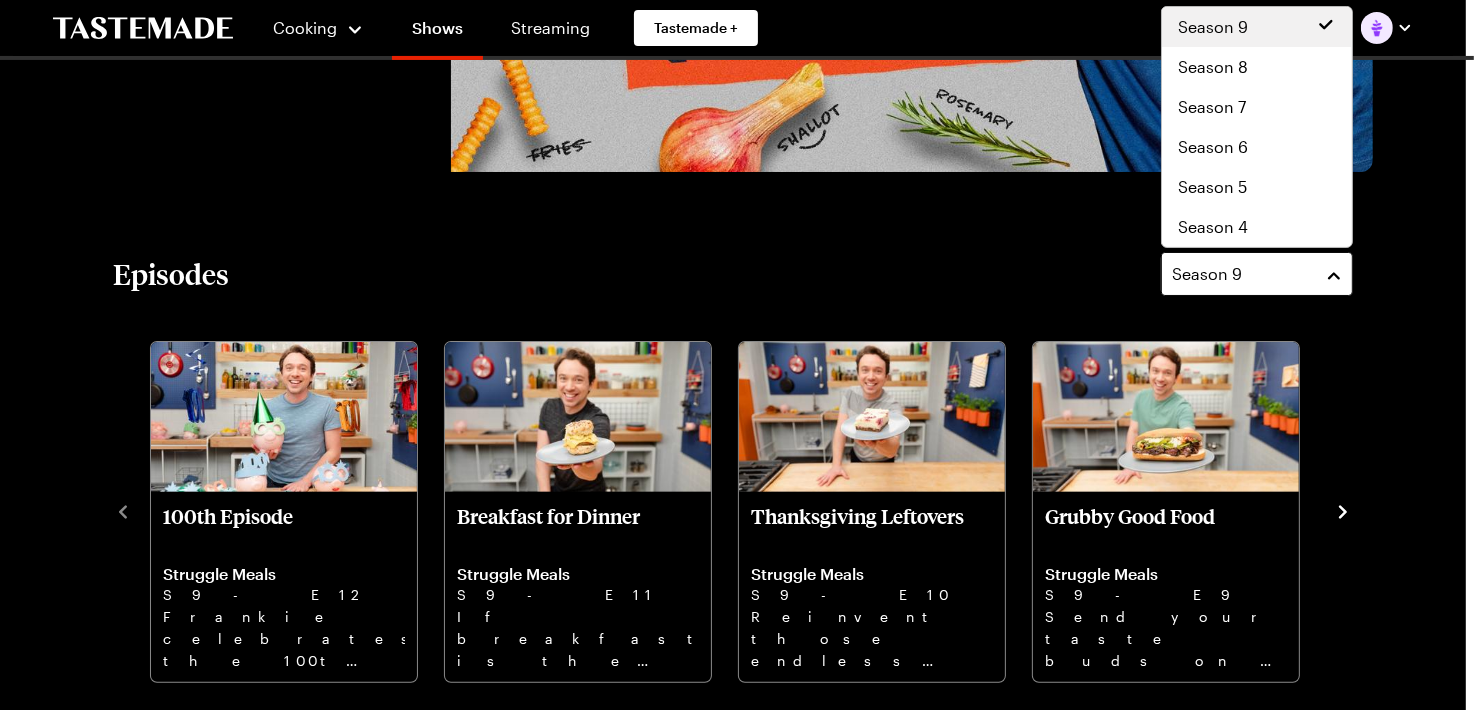 click on "Season 9" at bounding box center [1257, 274] 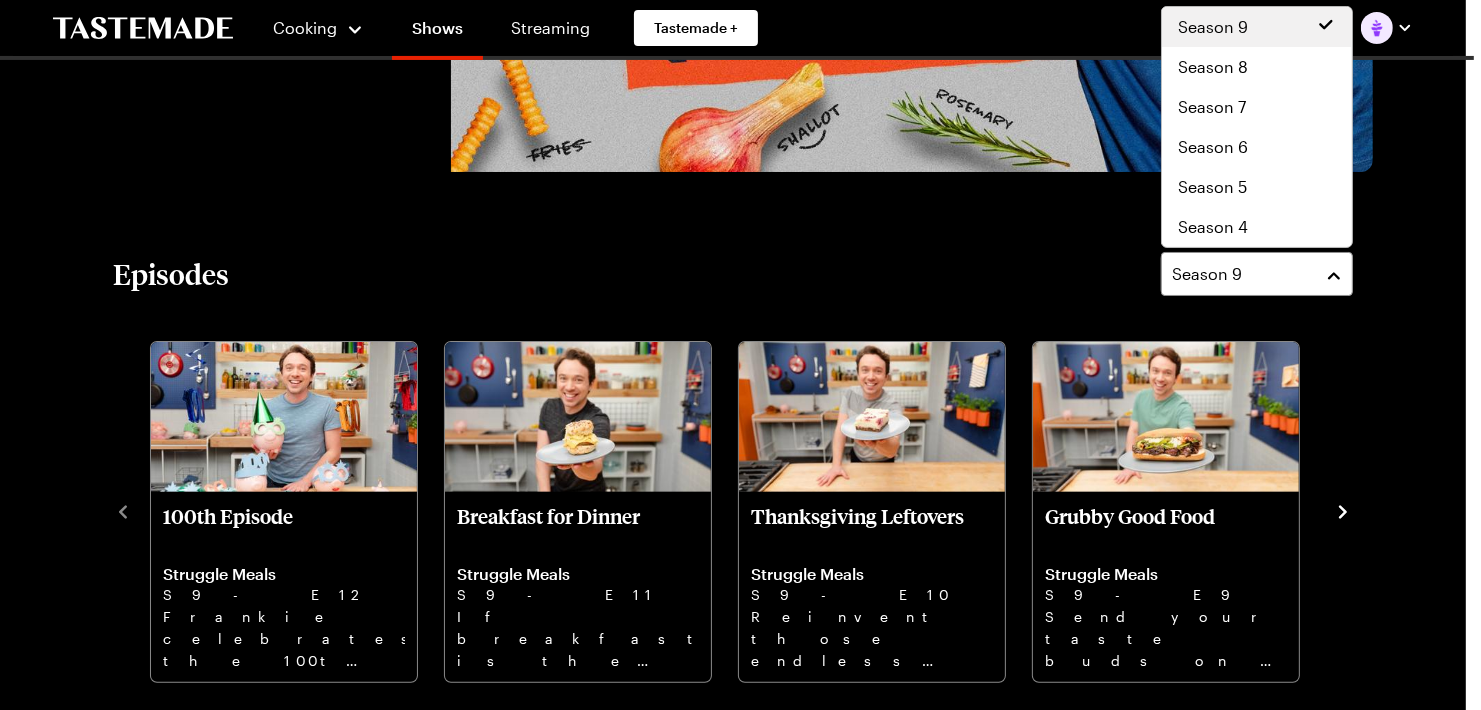 drag, startPoint x: 1331, startPoint y: 131, endPoint x: 1343, endPoint y: 143, distance: 16.970562 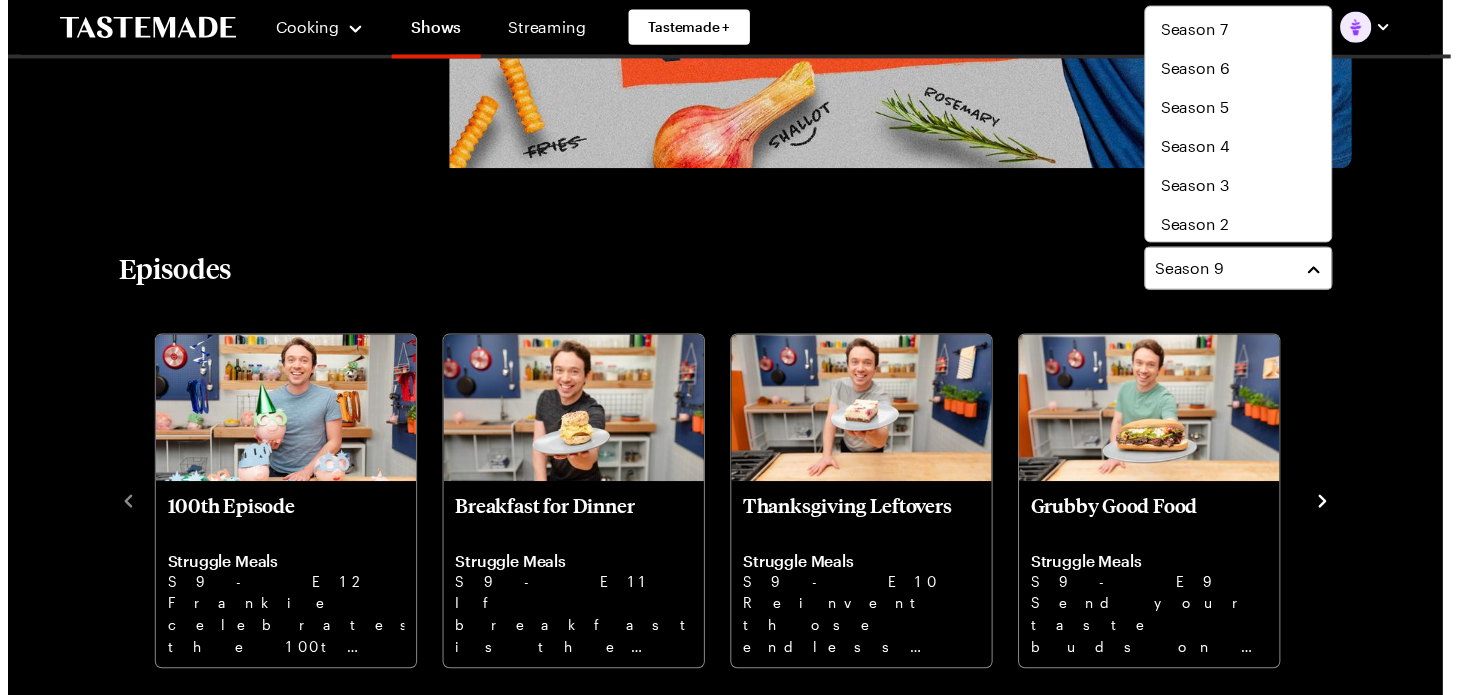 scroll, scrollTop: 120, scrollLeft: 0, axis: vertical 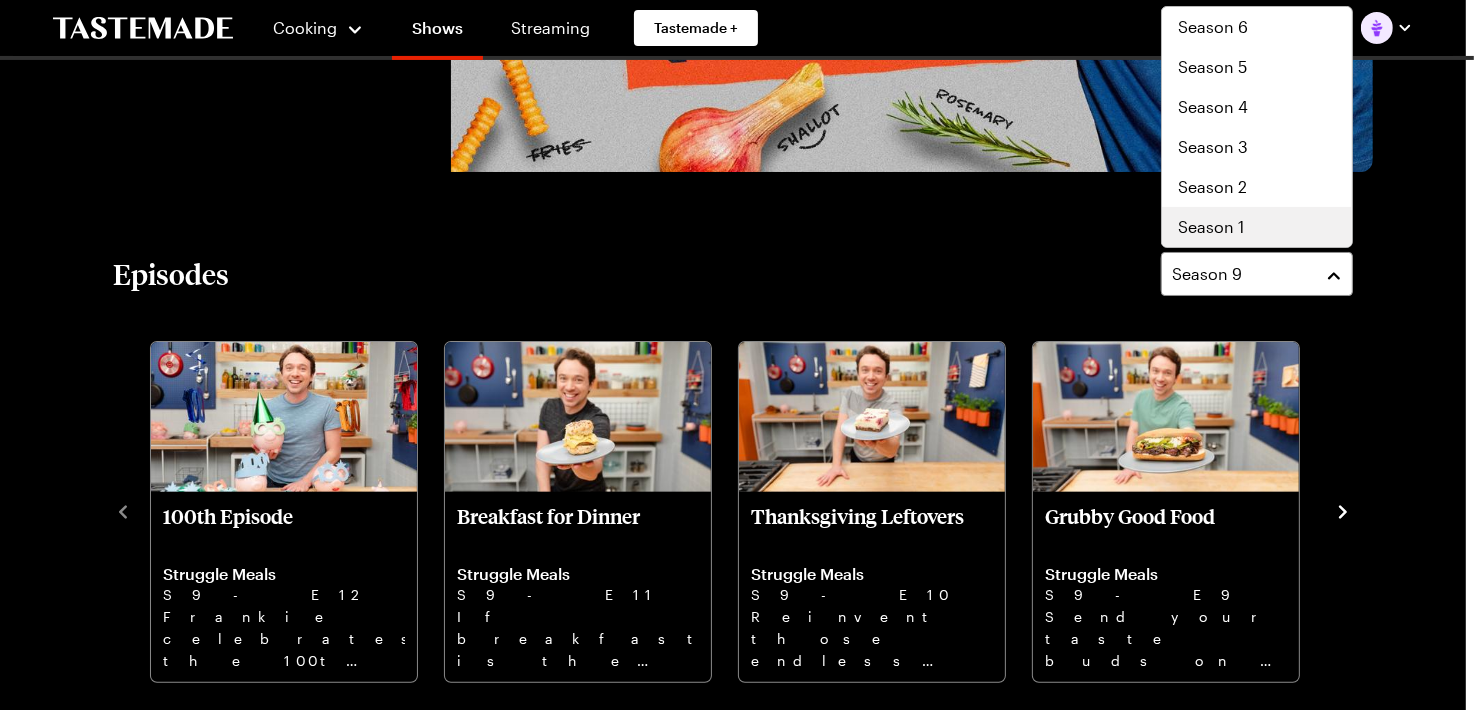 click on "Season 1" at bounding box center [1257, 227] 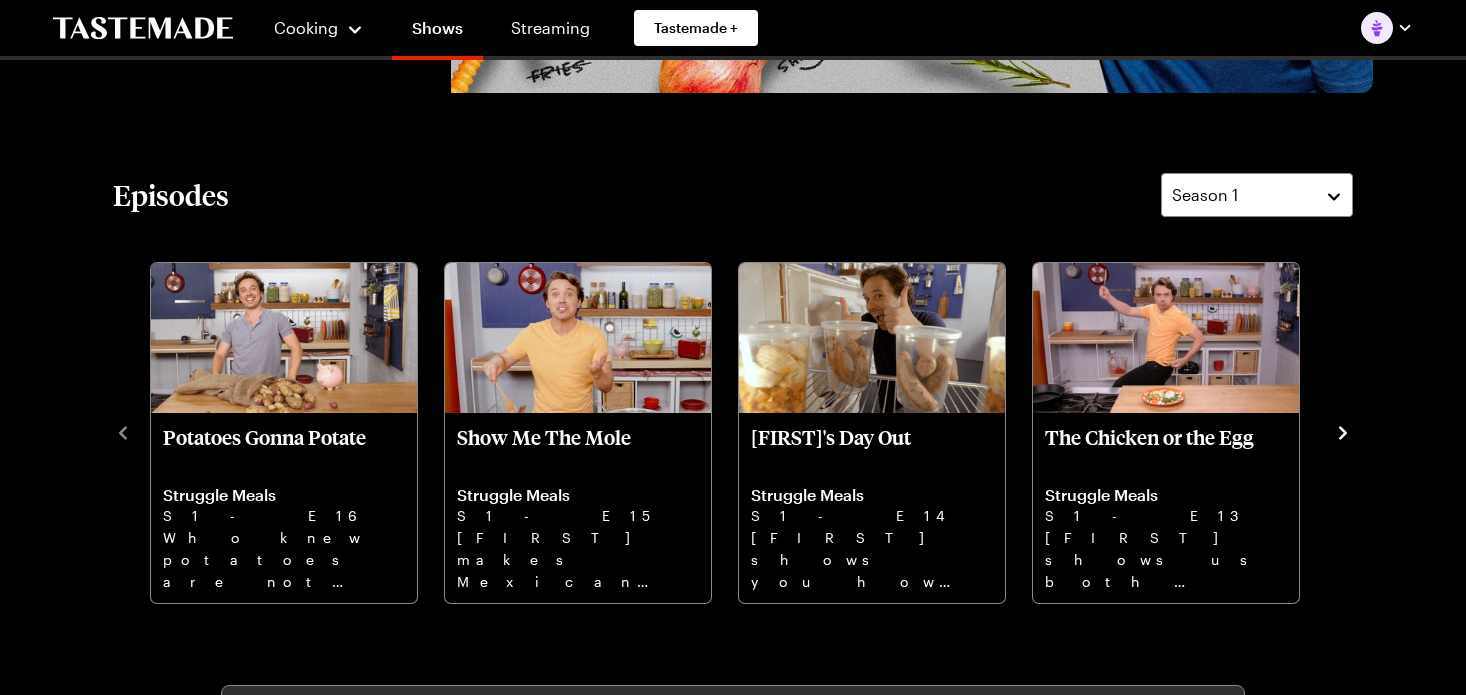scroll, scrollTop: 518, scrollLeft: 0, axis: vertical 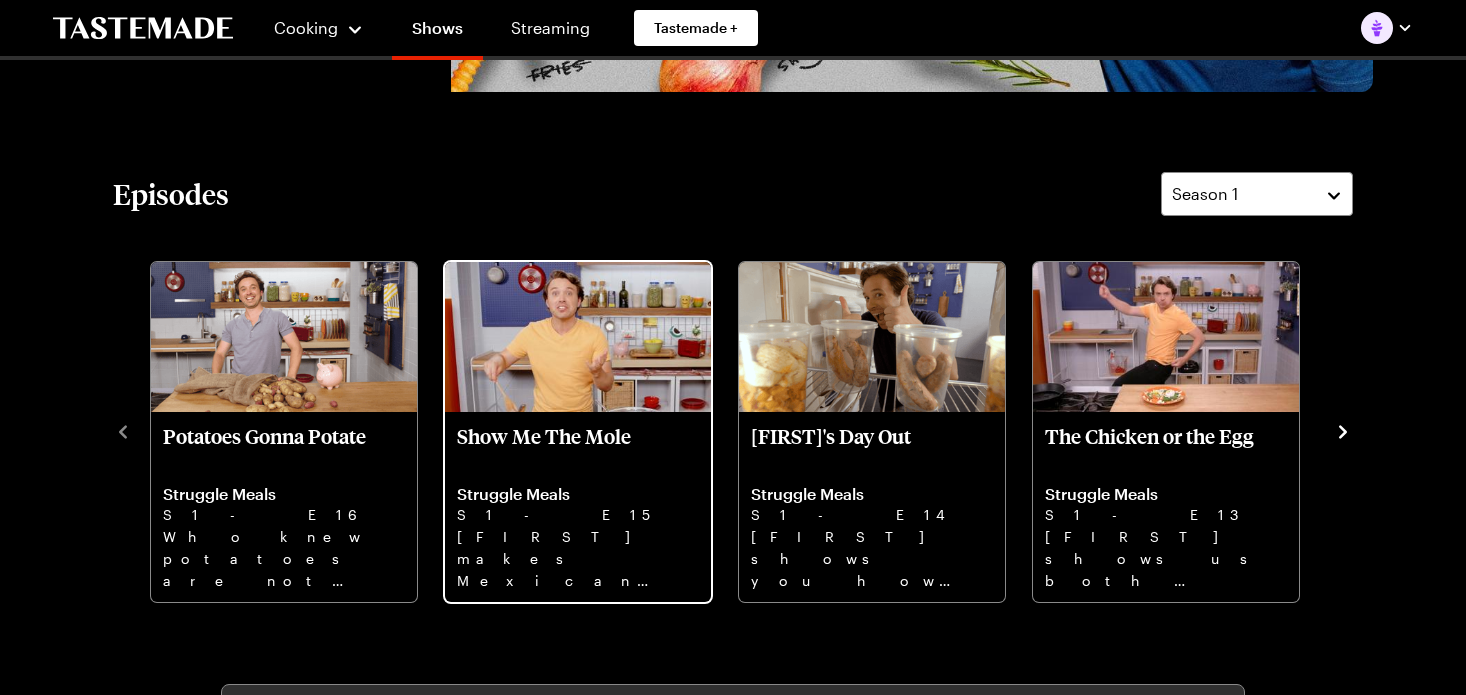 click on "[FIRST] makes Mexican-inspired recipes and uses a surprising struggle ingredient in dishes you’ll go nuts for." at bounding box center (578, 558) 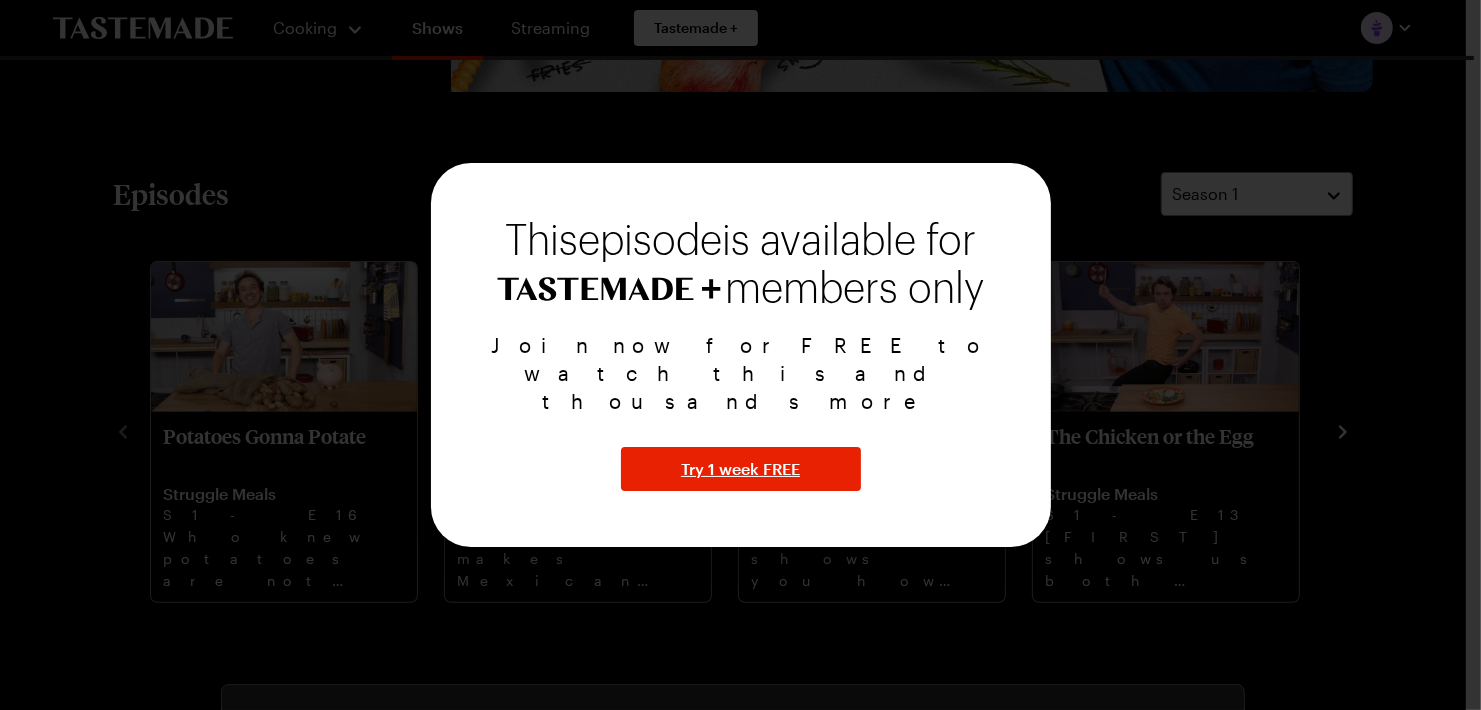 click at bounding box center (740, 355) 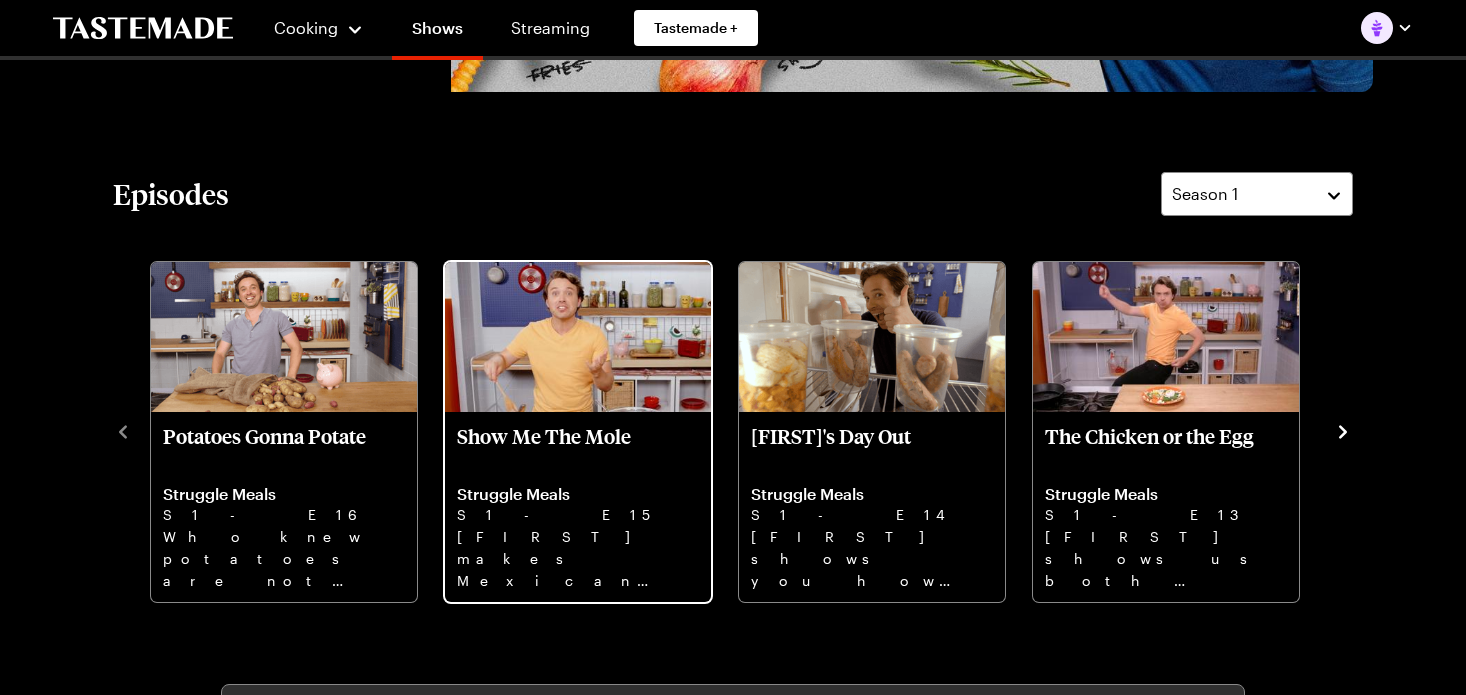 click at bounding box center (578, 337) 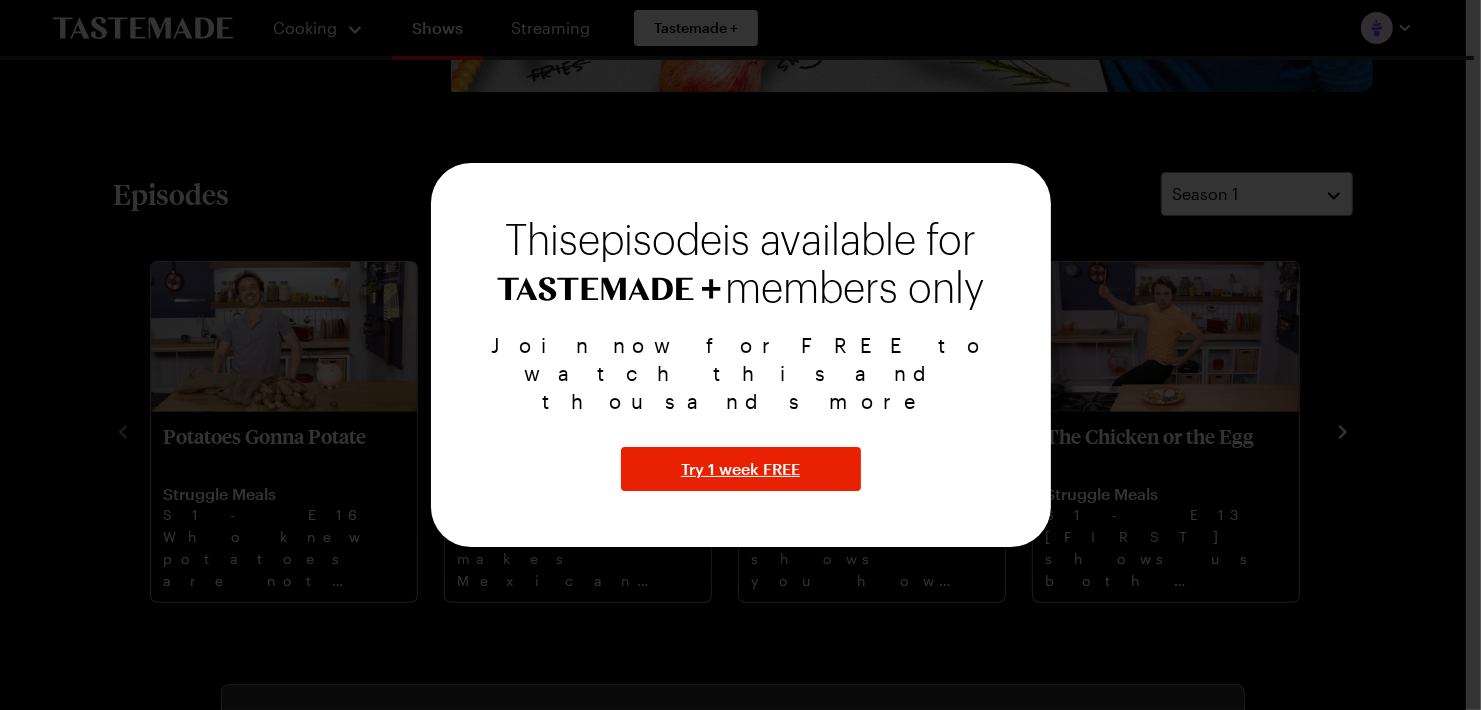 click at bounding box center (740, 355) 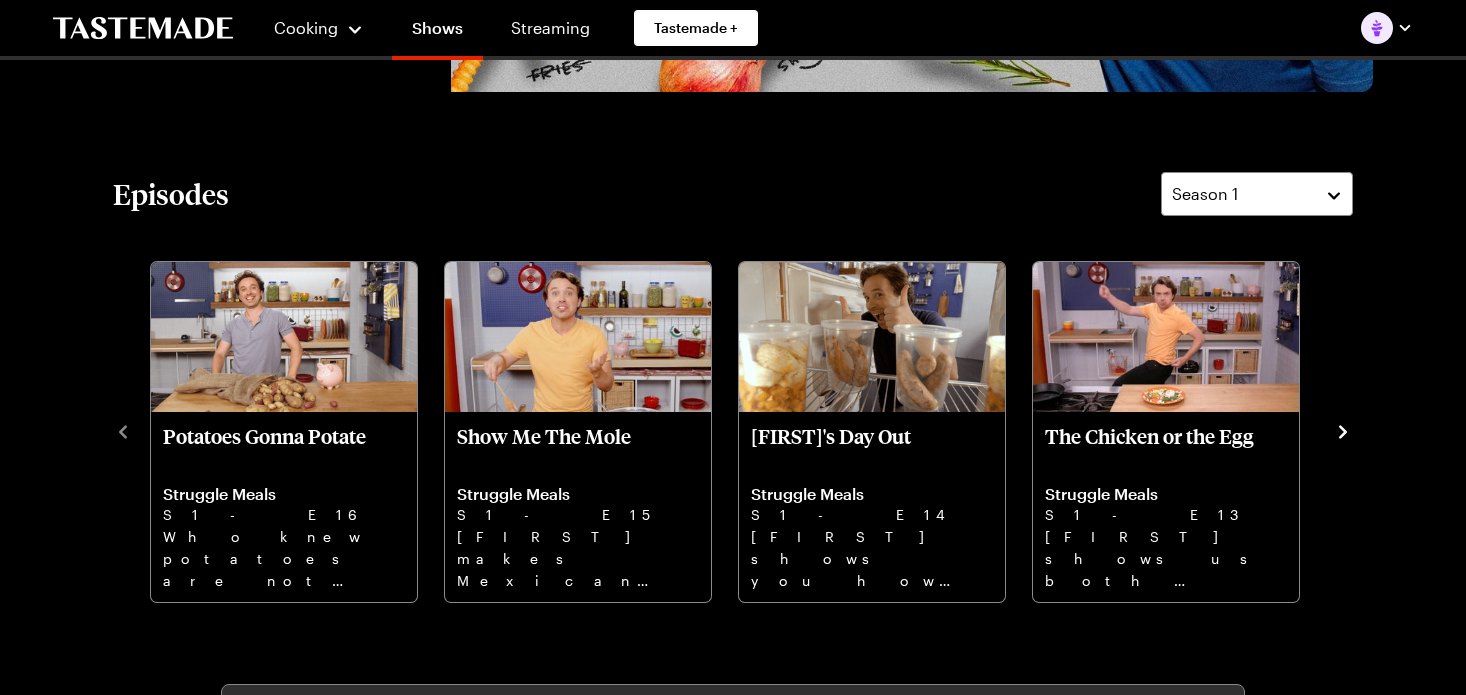 click on "[FIRST] shows you how to make a week's worth of meals on a single trip to the grocery store." at bounding box center [872, 558] 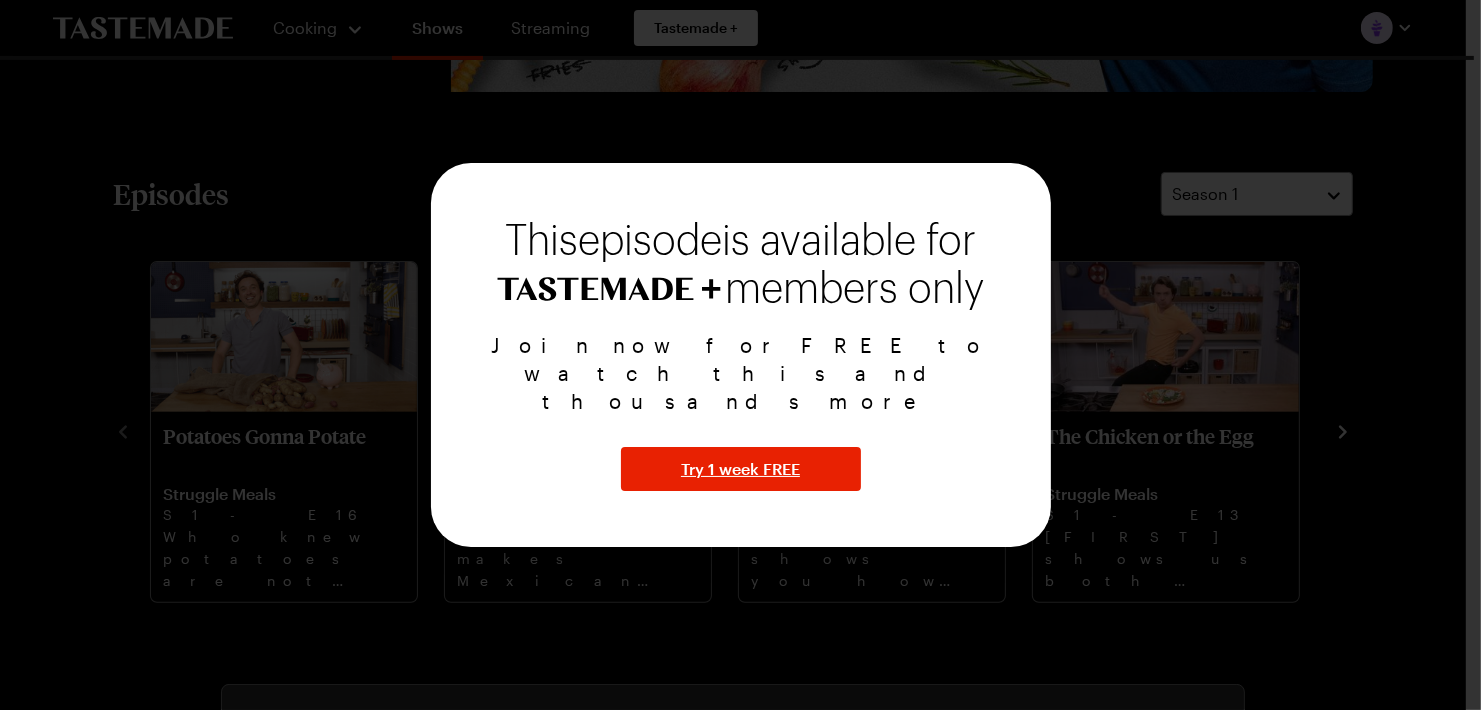 click at bounding box center (740, 355) 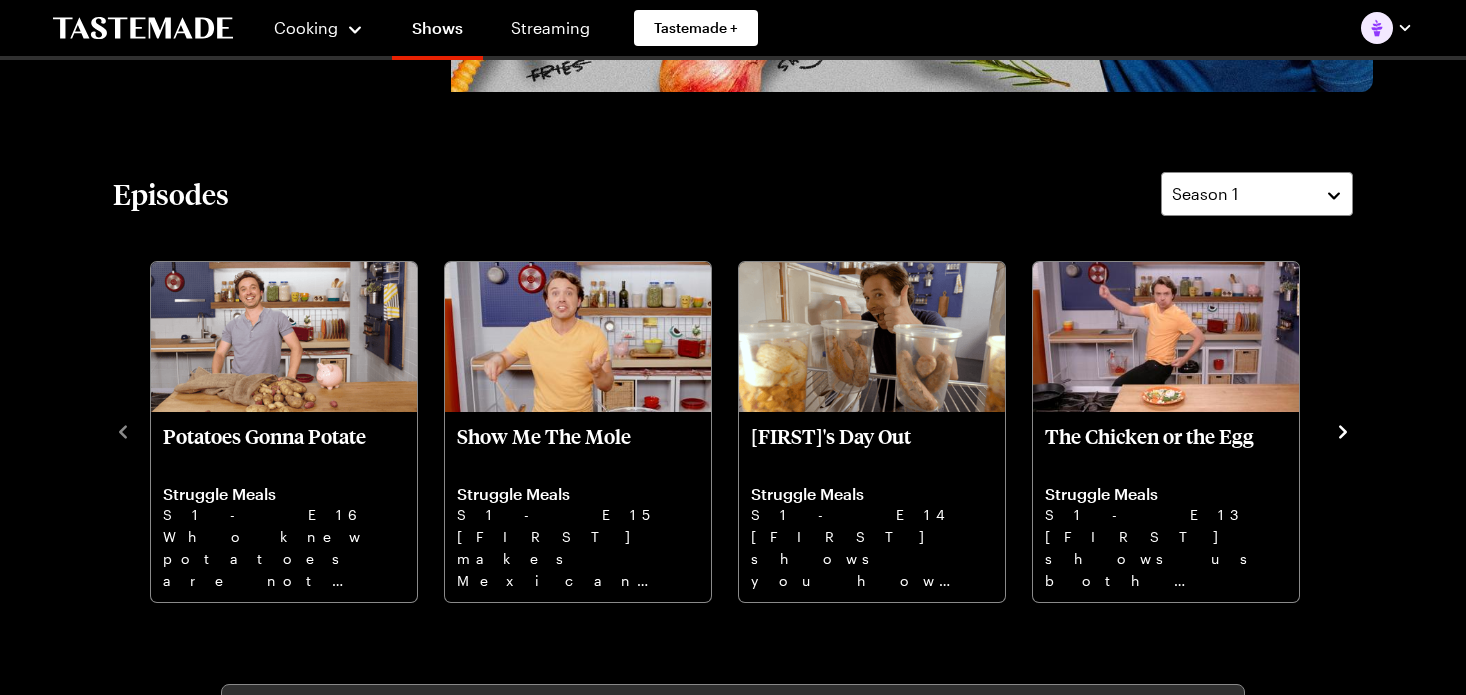 click on "Struggle Meals Cooking 9 Seasons The struggle is real, but it doesn’t mean your food has to suffer. Chef [FIRST] Celenza shows you how to make delicious meals that won't break the bank. Watch Now Episodes Season 1 Potatoes Gonna Potate Struggle Meals S1 - E16 Who knew potatoes are not only affordable, but nutrient rich? Show Me The Mole Struggle Meals S1 - E15 [FIRST] makes Mexican-inspired recipes and uses a surprising struggle ingredient in dishes you’ll go nuts for. Frankie's Day Out Struggle Meals S1 - E14 [FIRST] shows you how to make a week's worth of meals on a single trip to the grocery store. The Chicken or the Egg Struggle Meals S1 - E13 [FIRST] shows us both high and low maintenance ways to prepare roasted chicken and eggs for any meal. Fancy Free Struggle Meals S1 - E12 French food isn’t all fancy and expensive. Learn with [FIRST] classic dishes made with affordable ingredients. Going With the Grain Struggle Meals S1 - E11 Save Dough, Make Dough Struggle Meals S1 - E10 Sweet on You S1 - E9" at bounding box center (733, 1123) 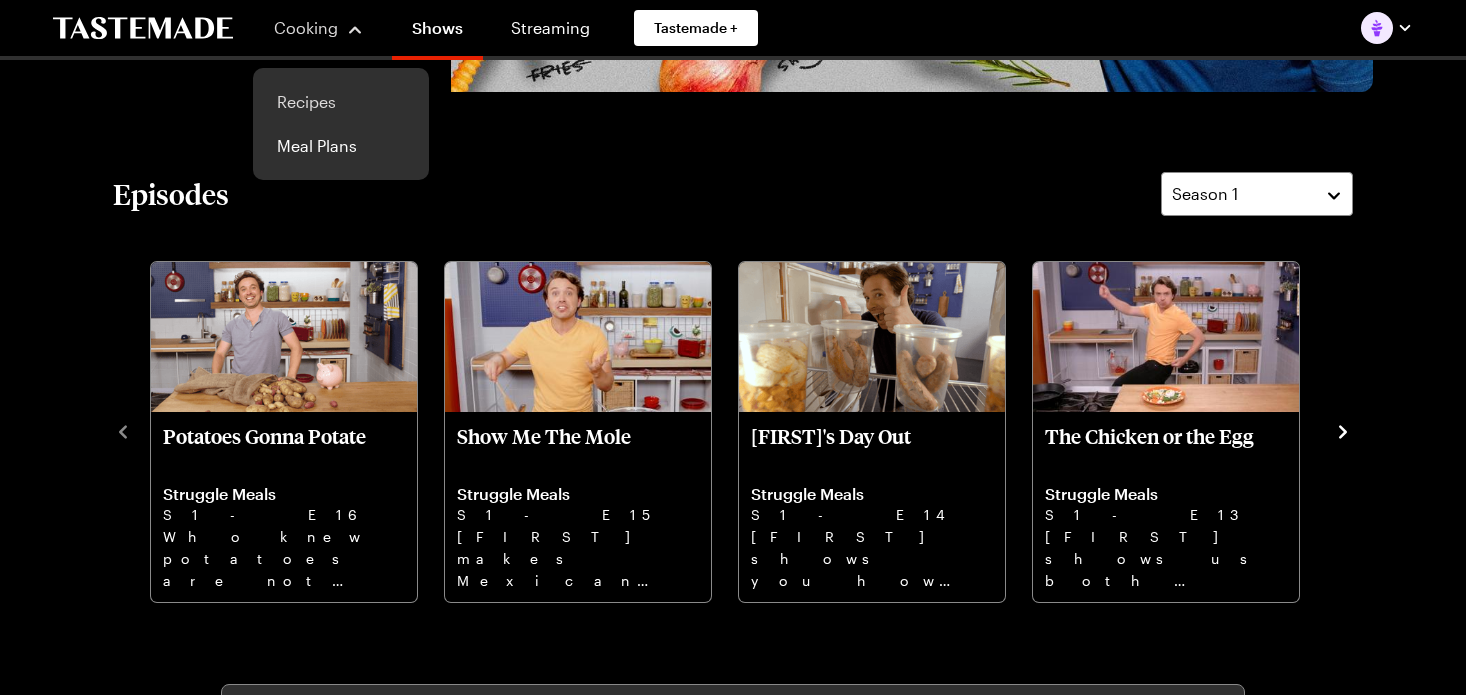 click on "Recipes" at bounding box center [341, 102] 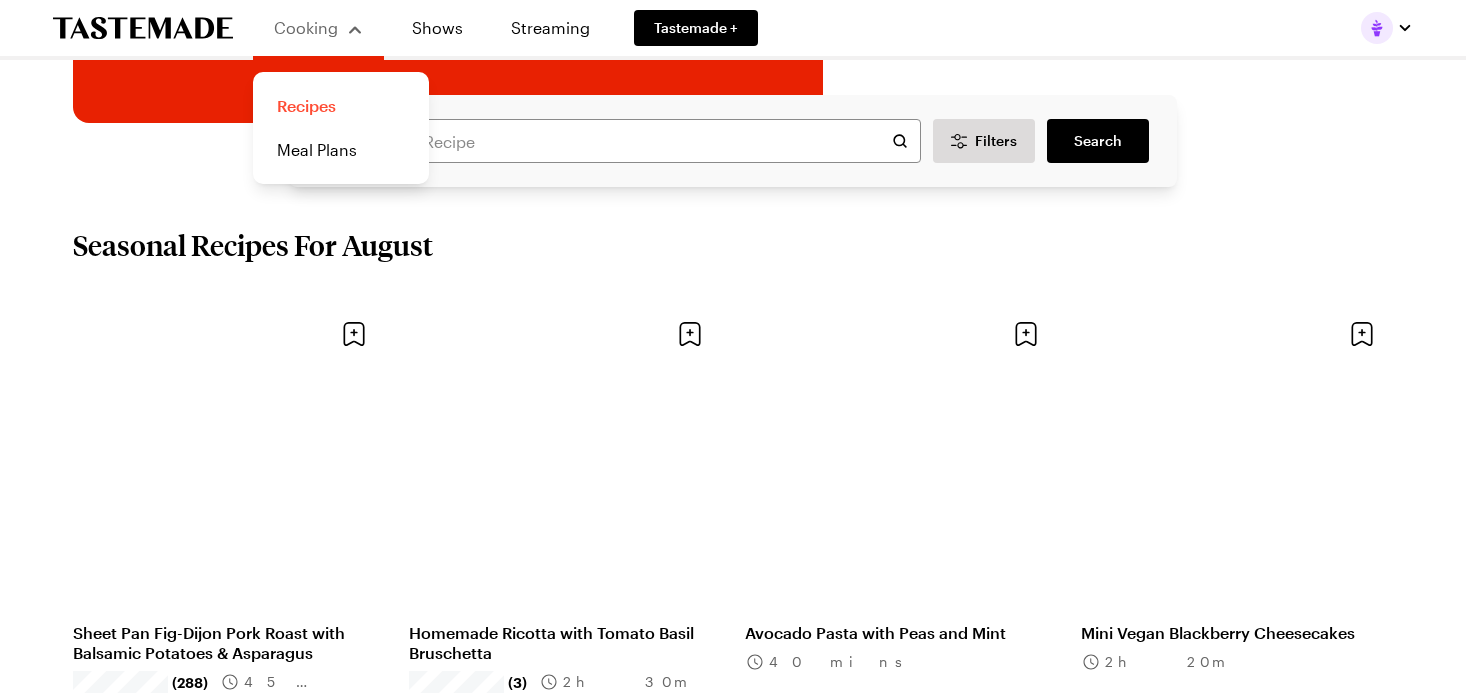 scroll, scrollTop: 0, scrollLeft: 0, axis: both 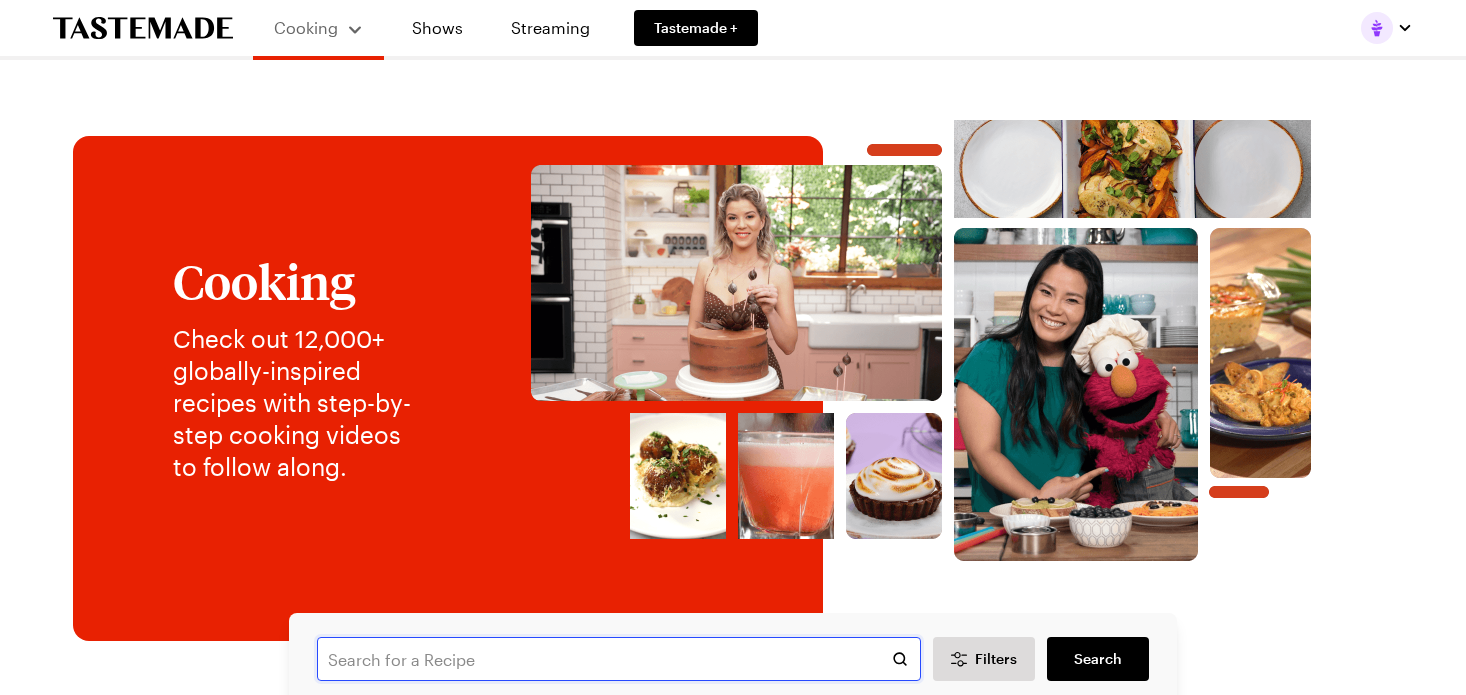 click at bounding box center (619, 659) 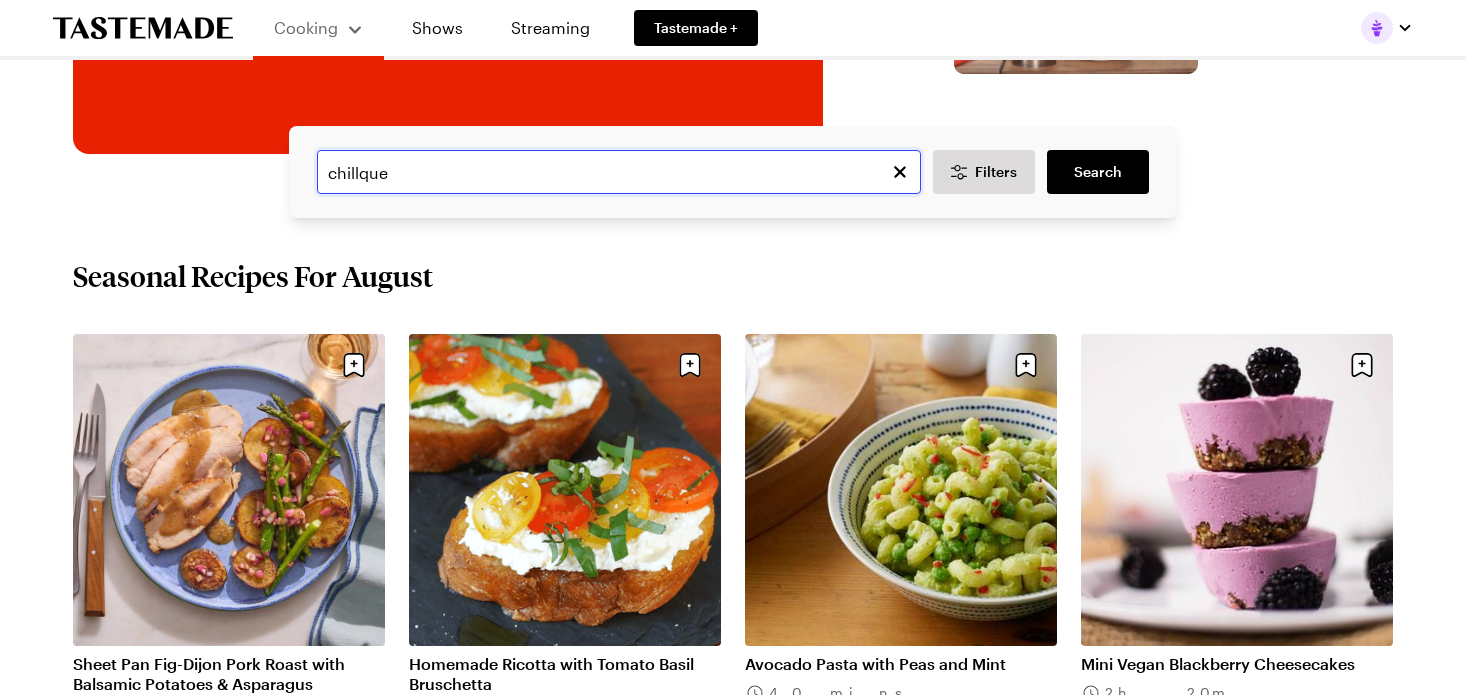 scroll, scrollTop: 323, scrollLeft: 0, axis: vertical 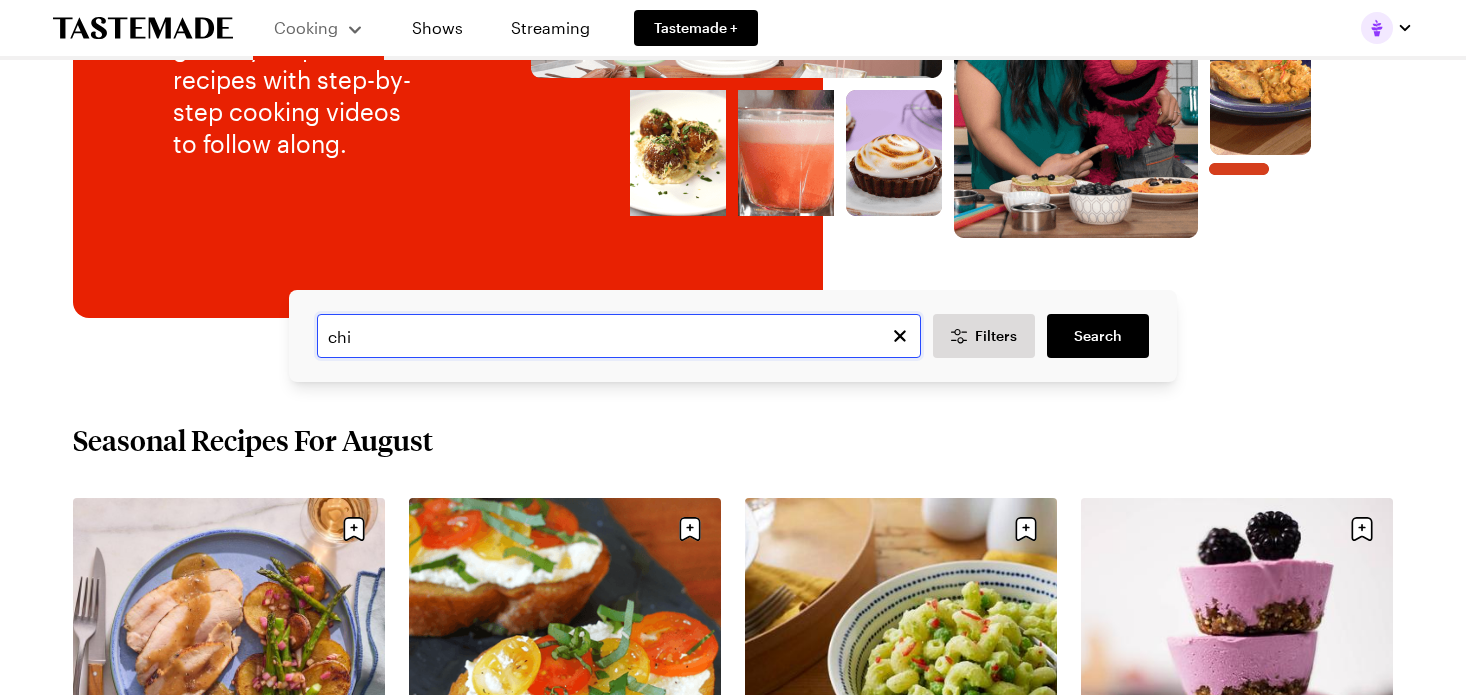 type on "chi" 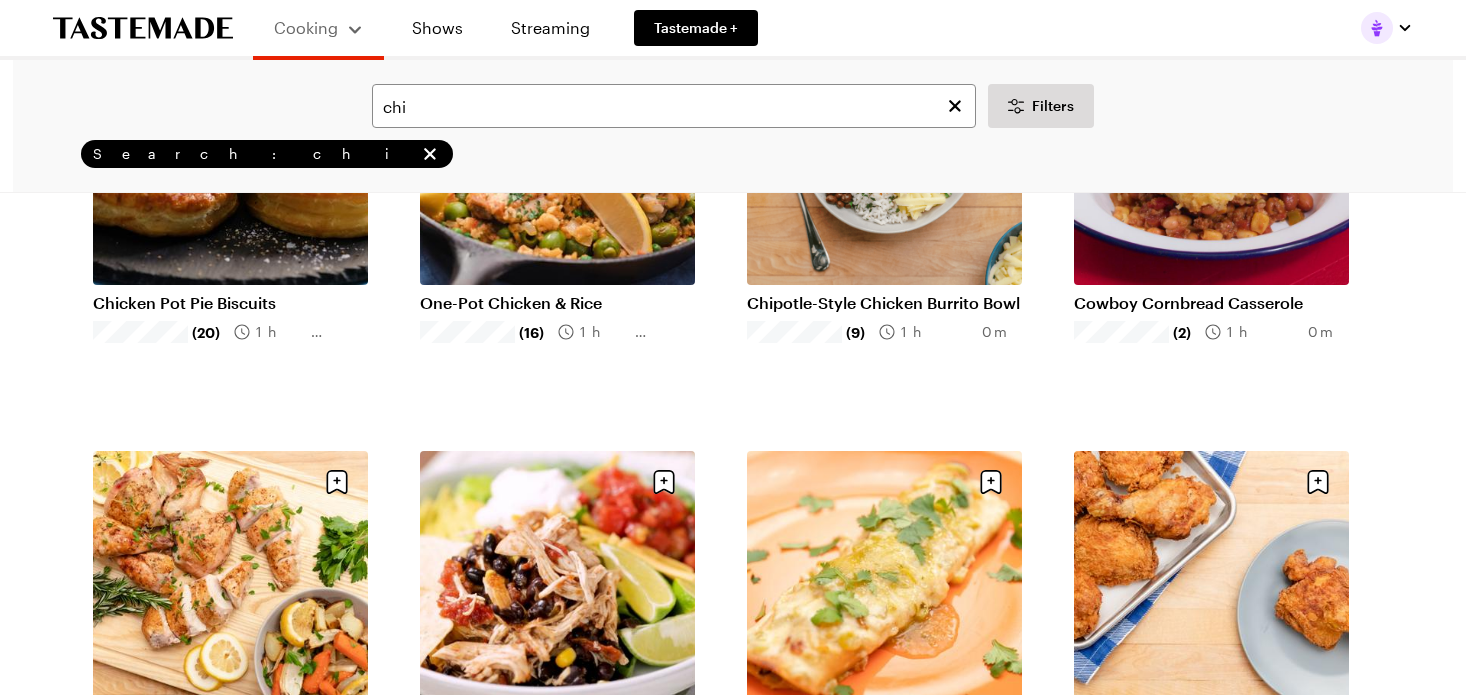 scroll, scrollTop: 0, scrollLeft: 0, axis: both 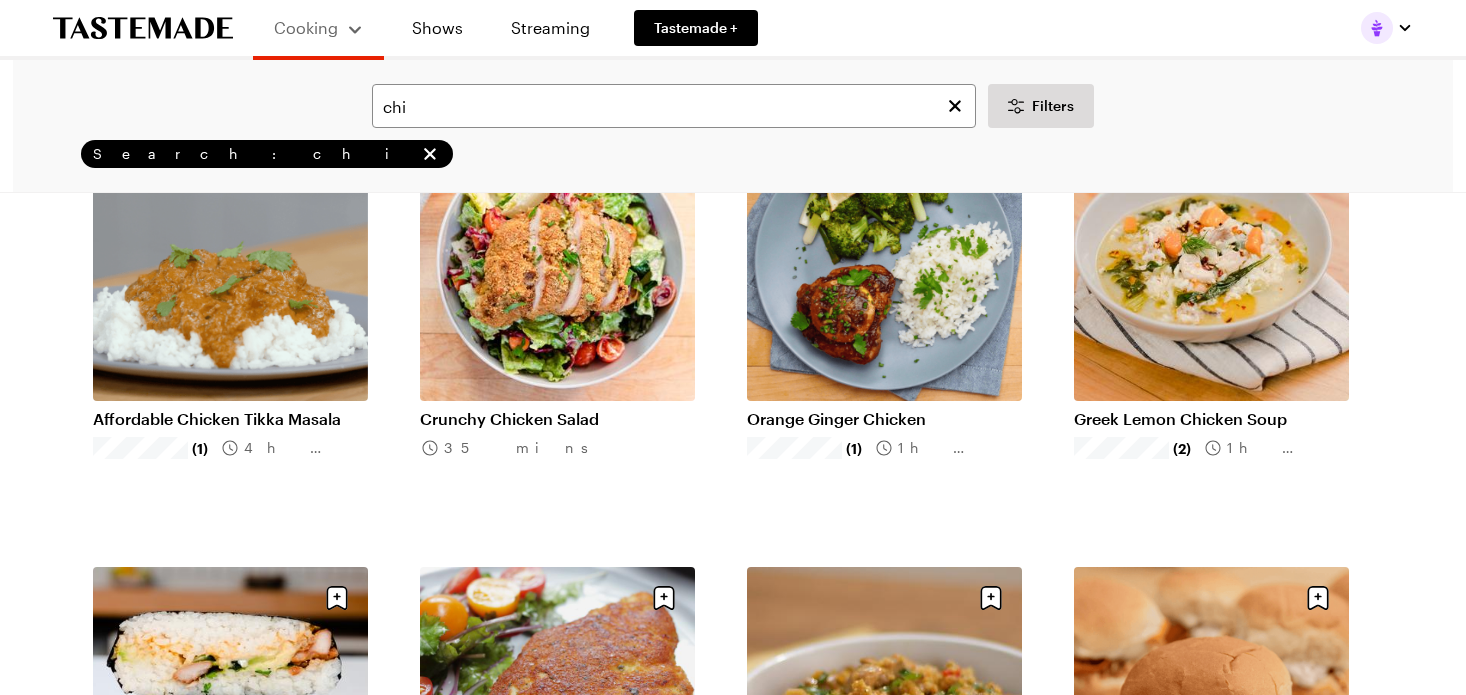 click on "Search: chi" at bounding box center (733, 154) 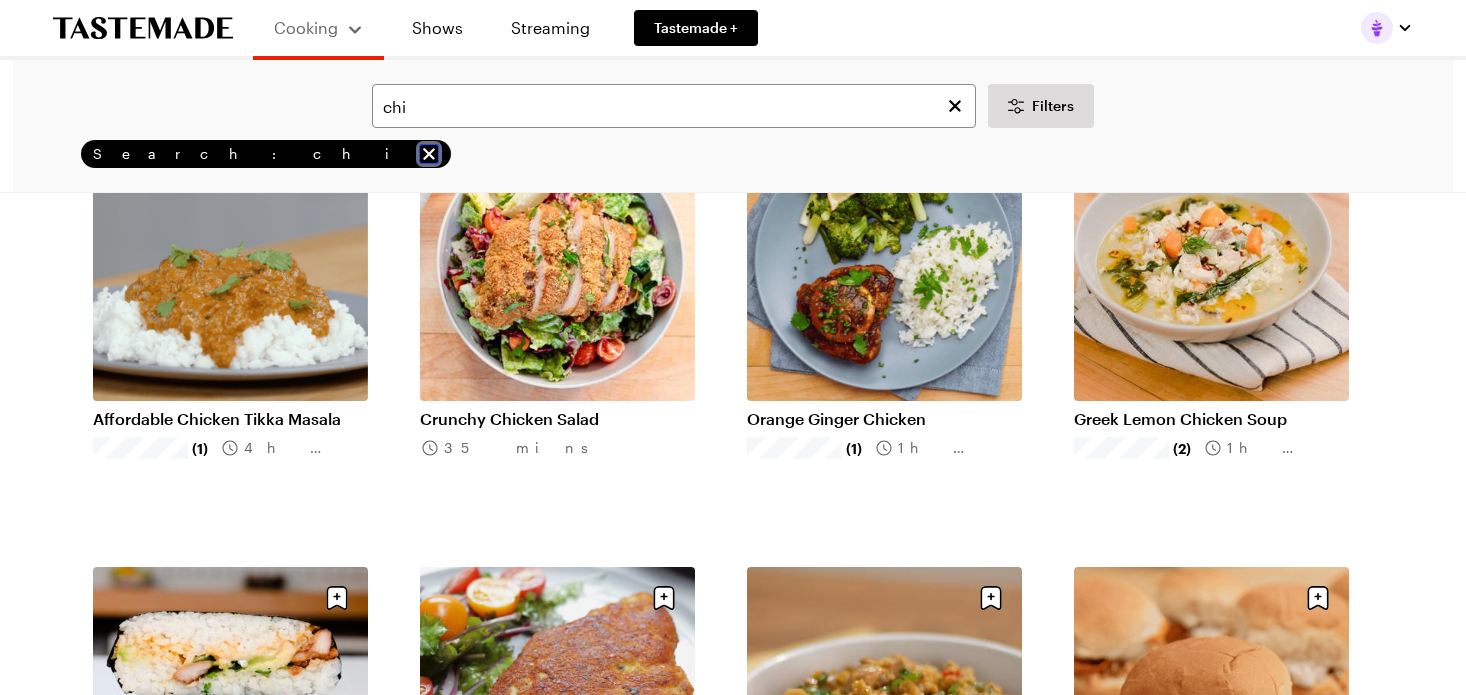click 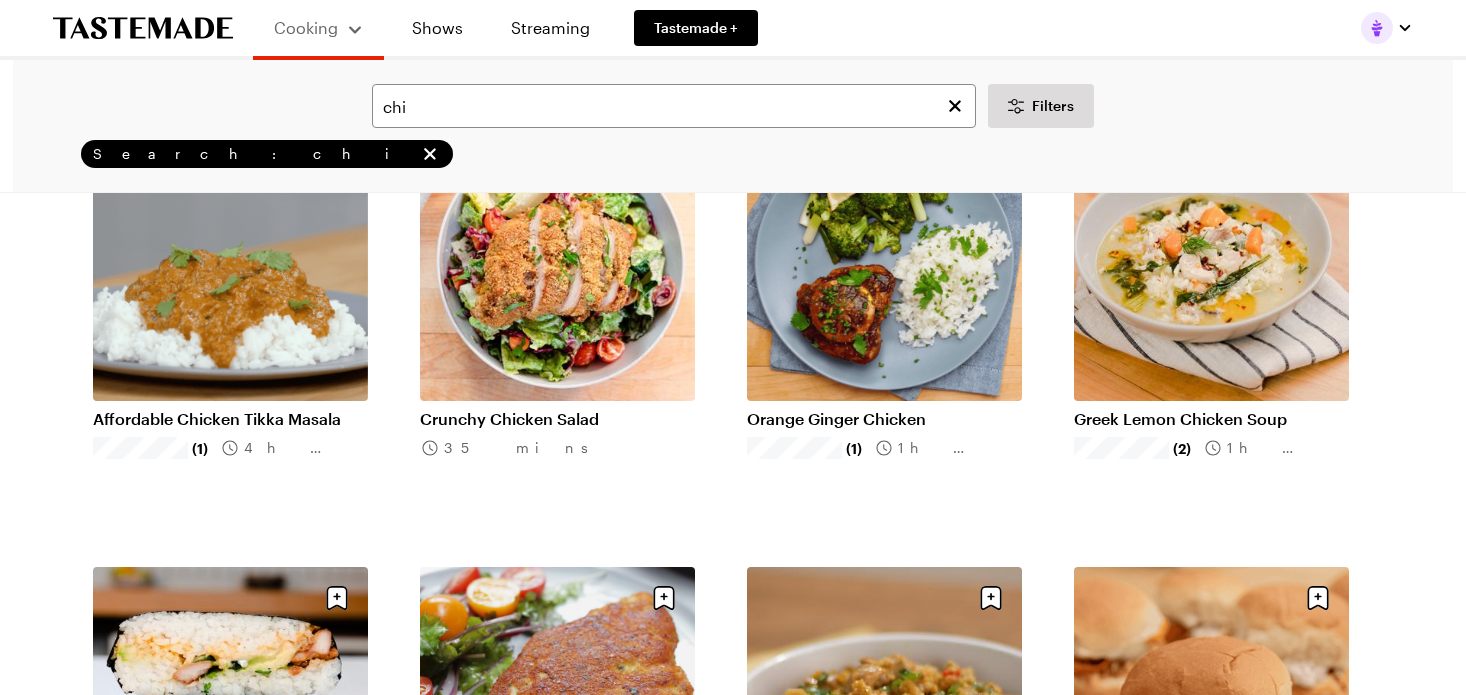 type 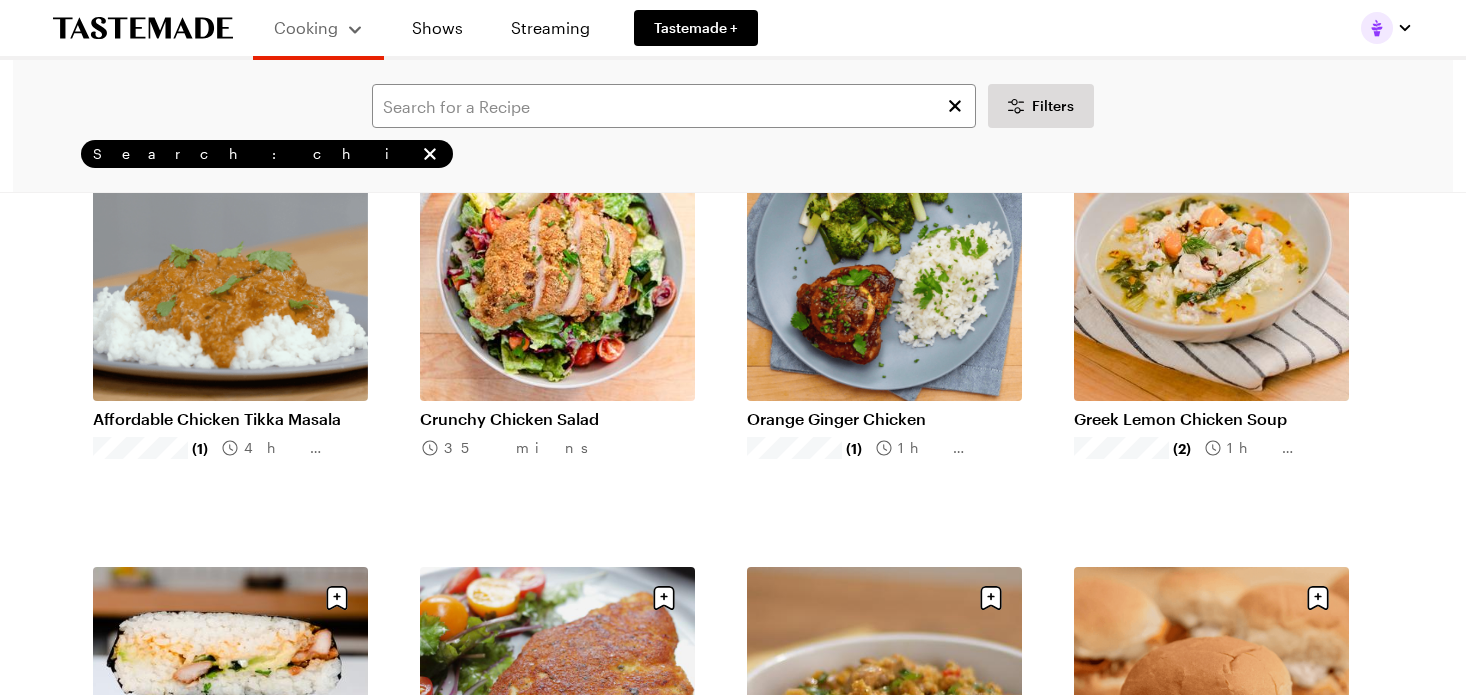 scroll, scrollTop: 0, scrollLeft: 0, axis: both 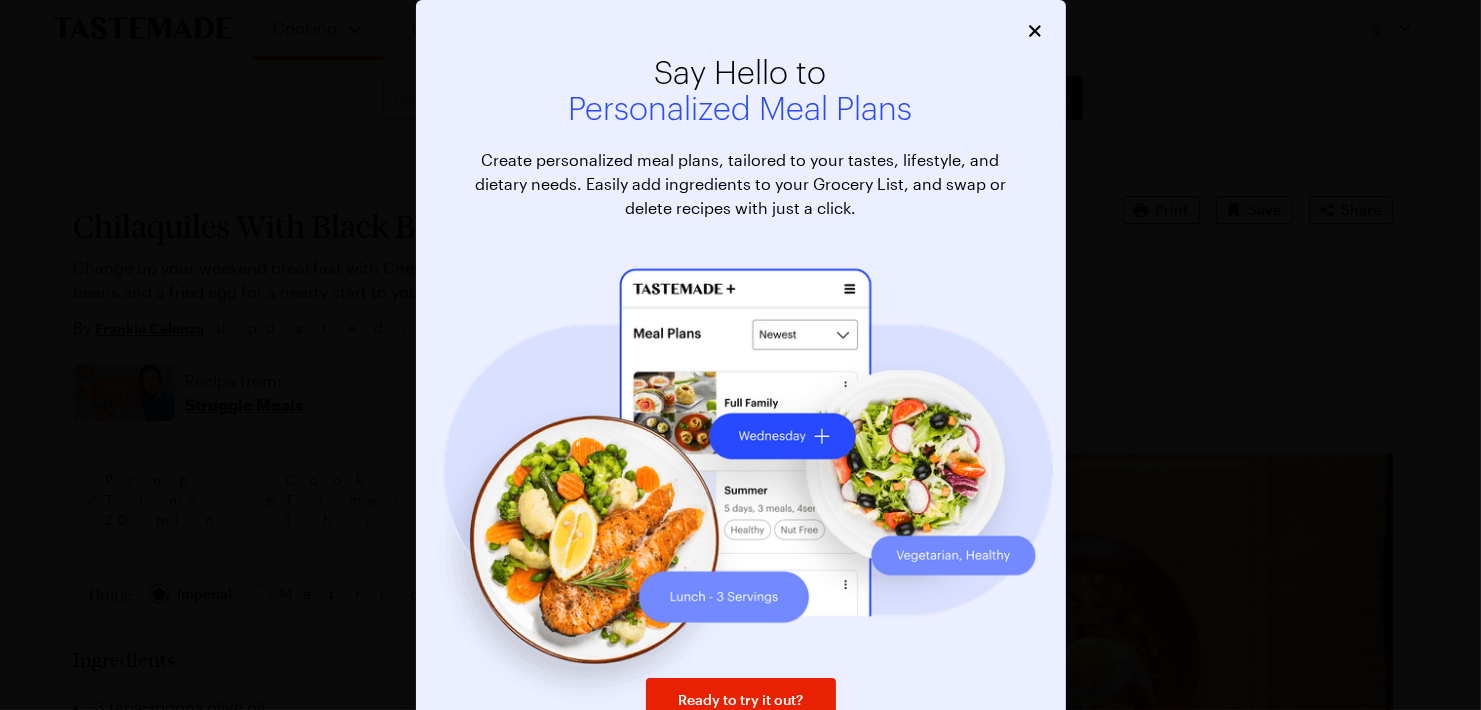 type on "x" 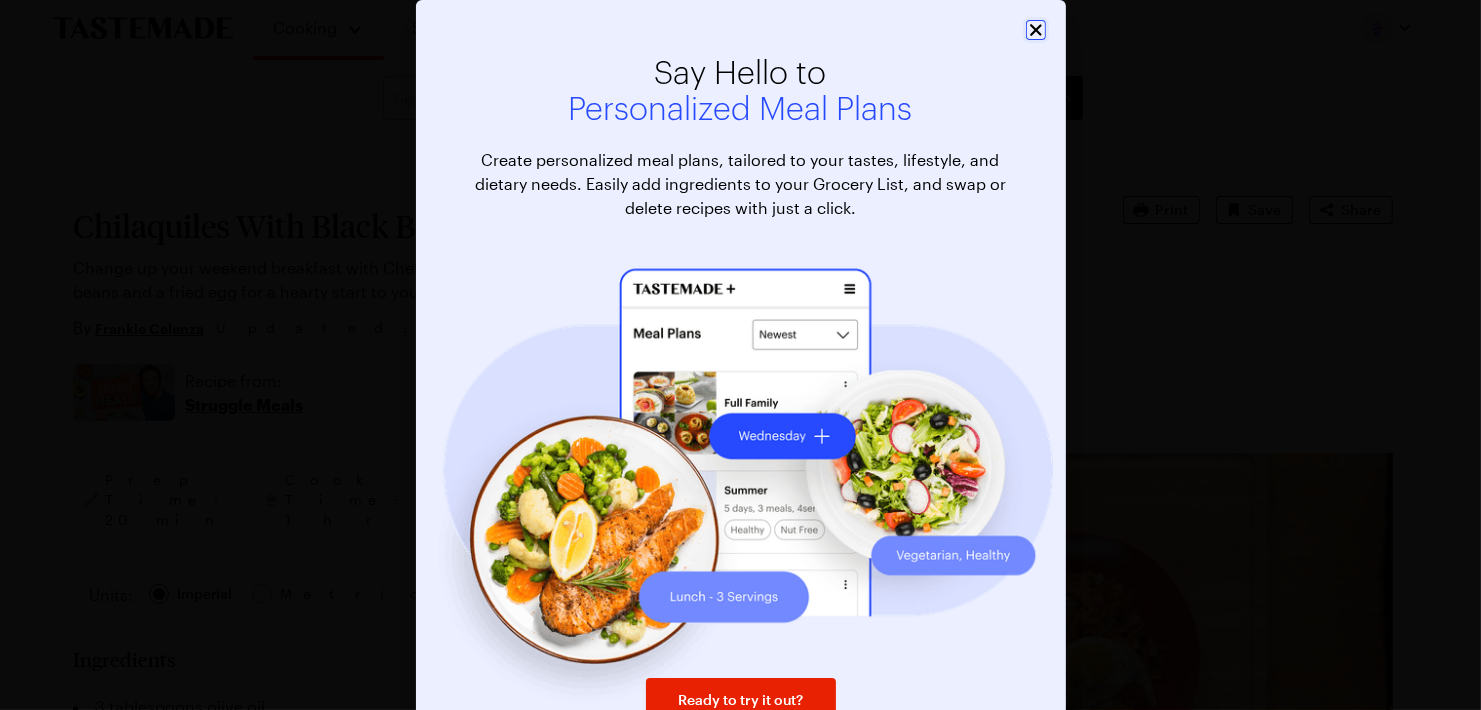 click 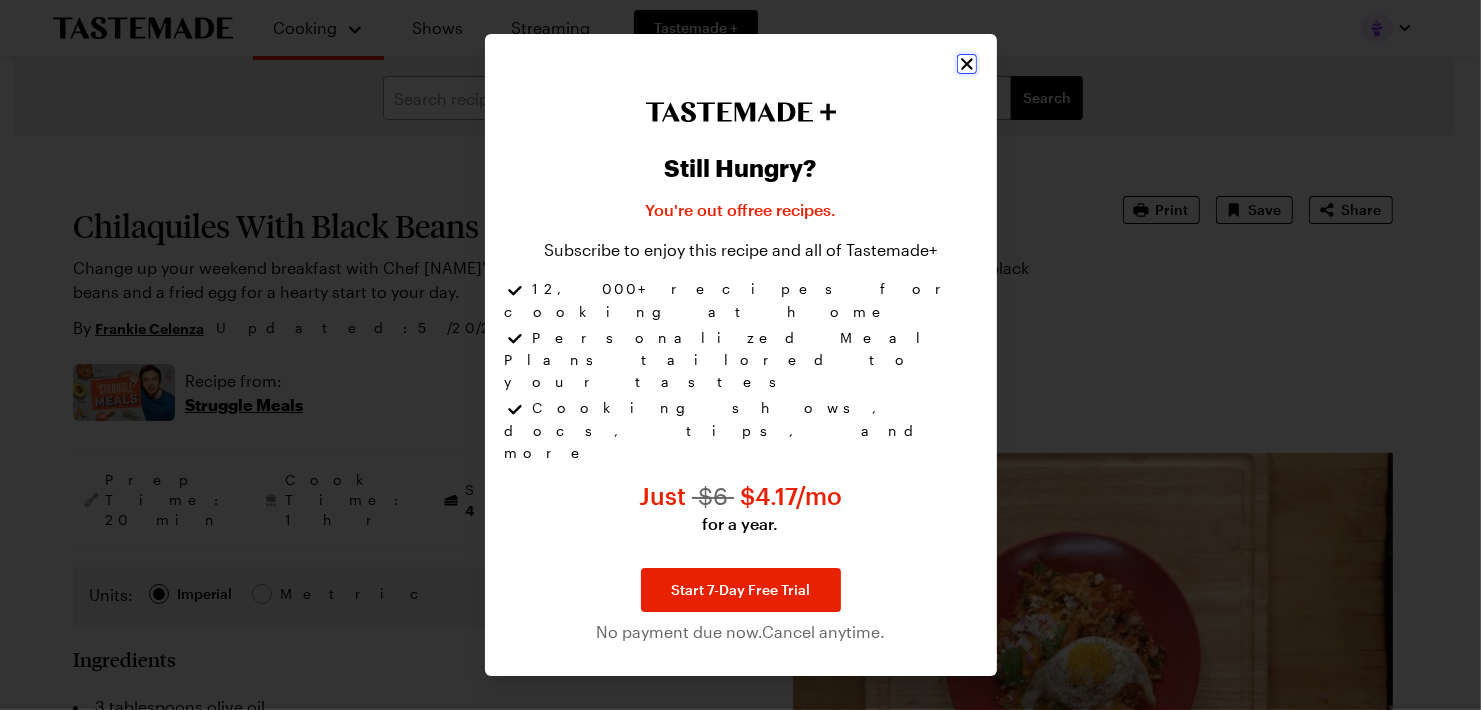click 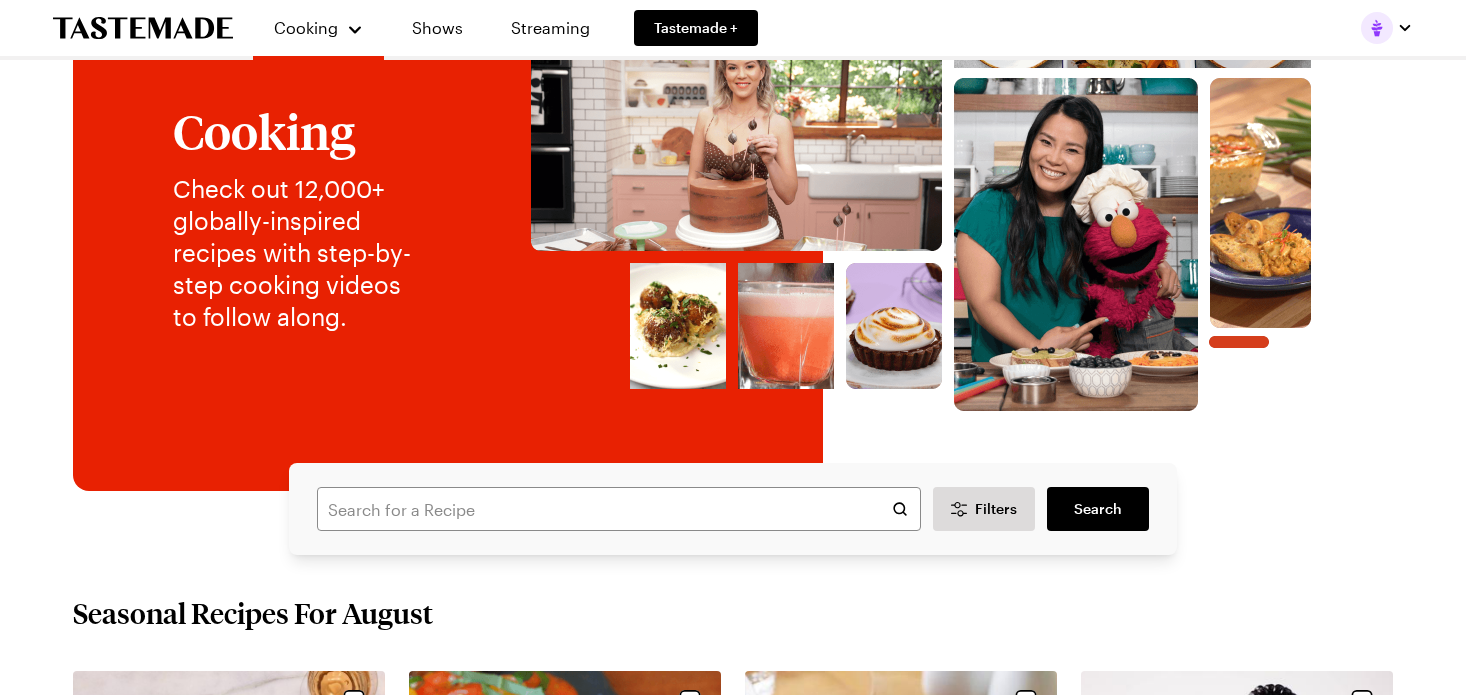 scroll, scrollTop: 0, scrollLeft: 0, axis: both 